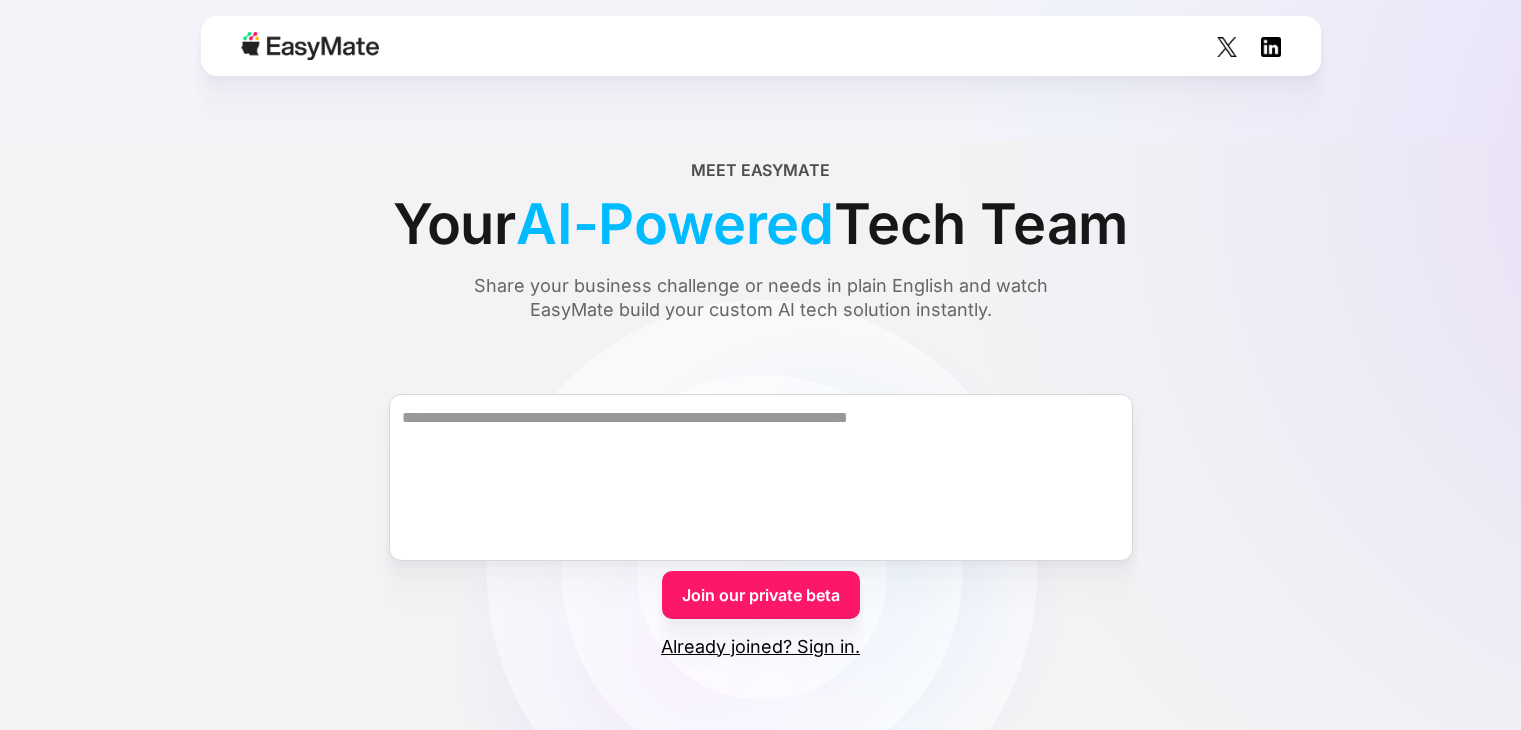 scroll, scrollTop: 0, scrollLeft: 0, axis: both 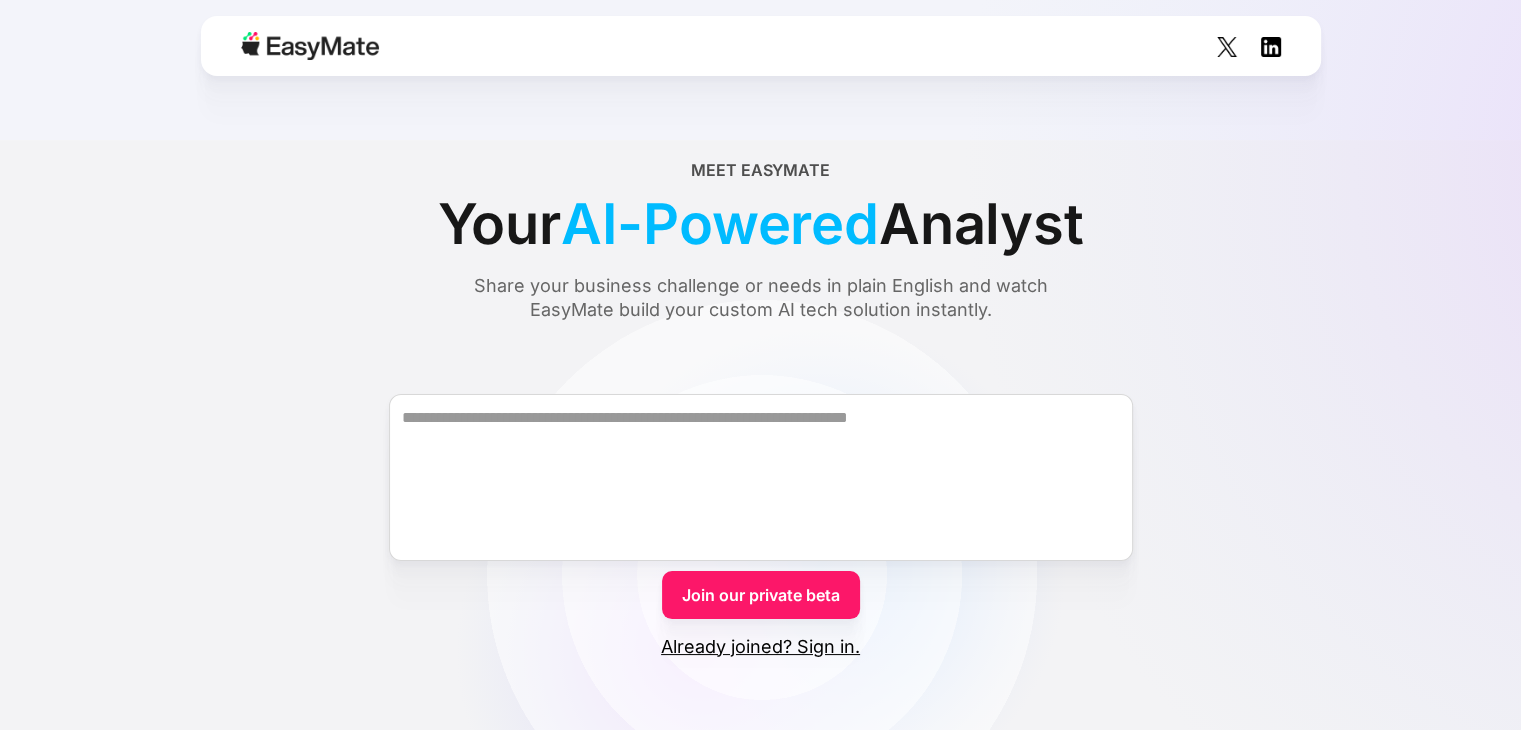 click on "Join our private beta" at bounding box center (761, 595) 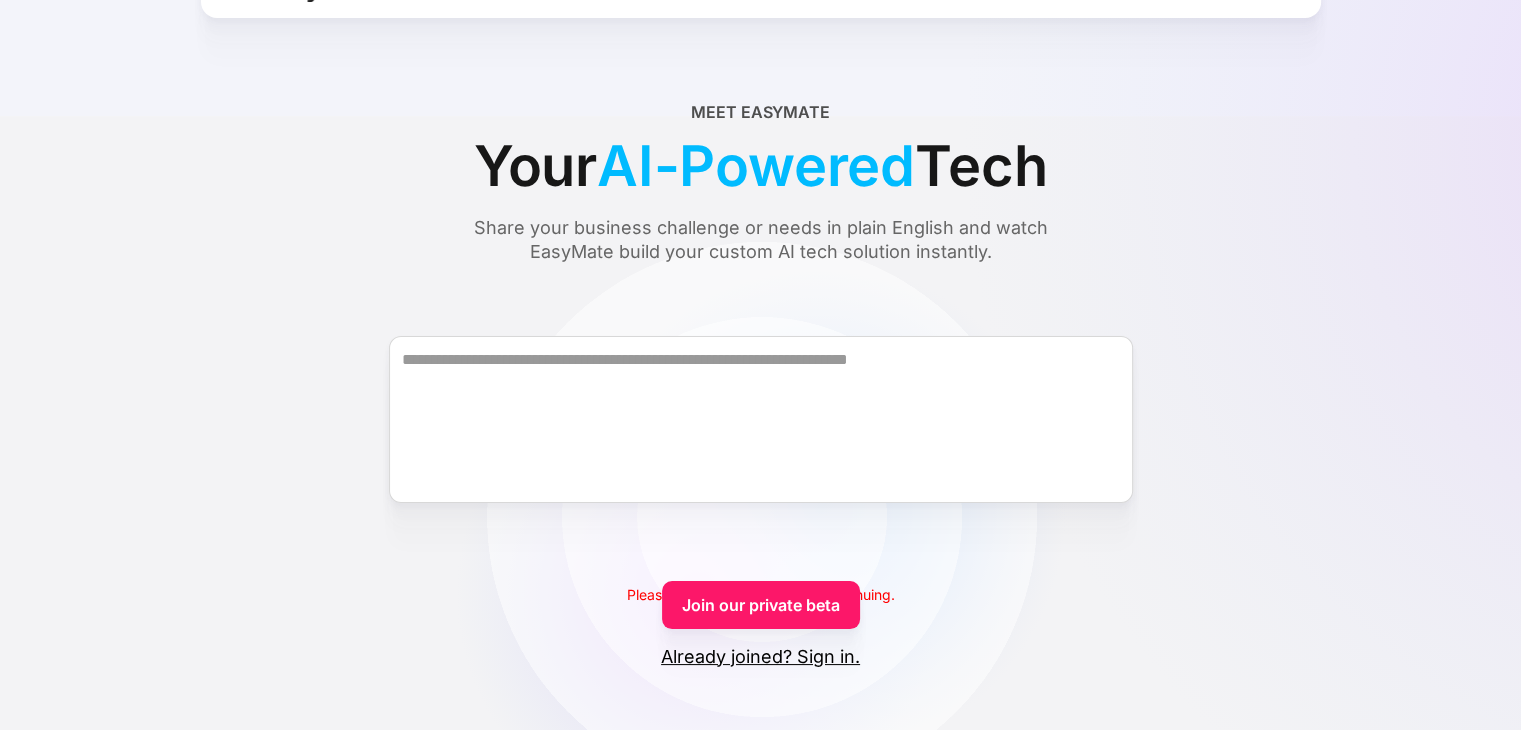scroll, scrollTop: 200, scrollLeft: 0, axis: vertical 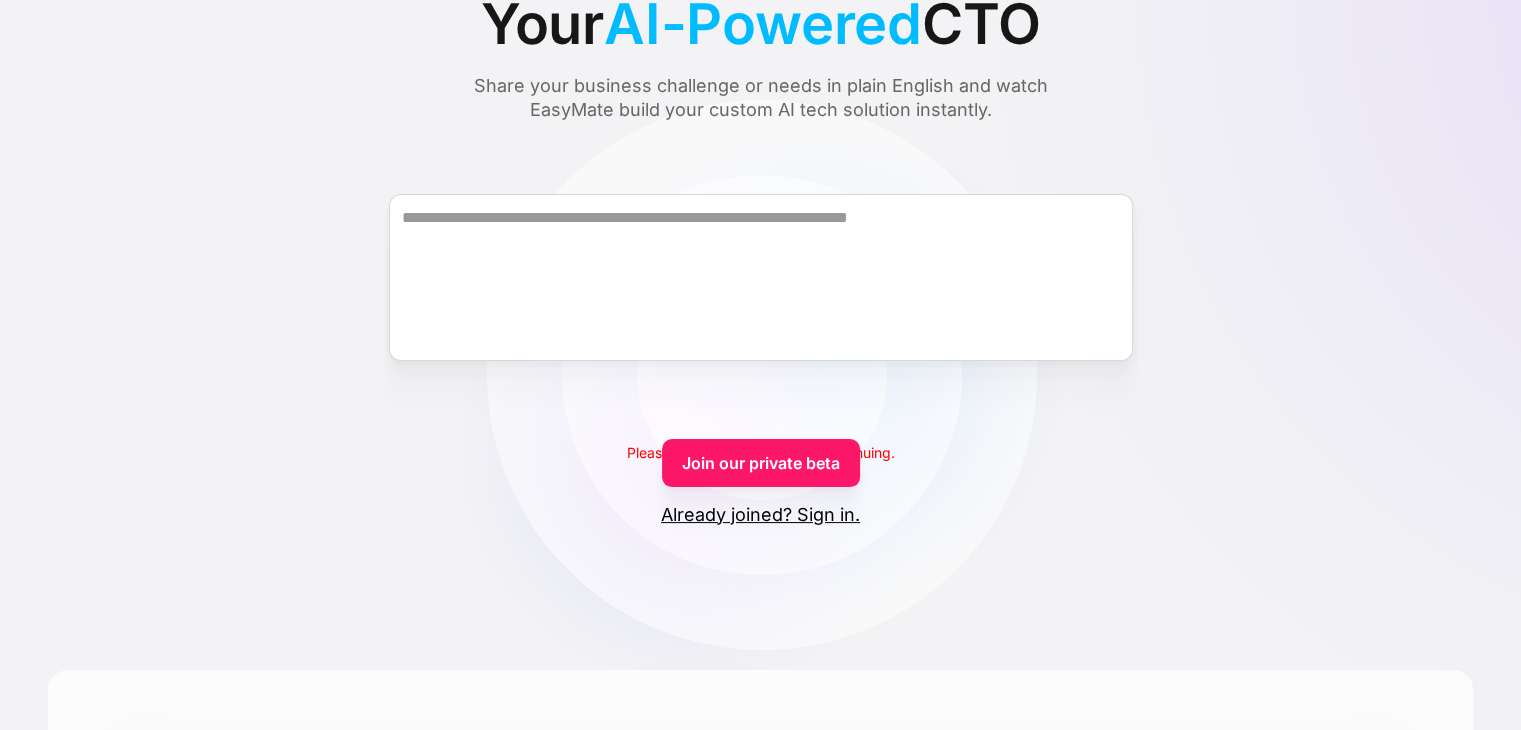 click on "Already joined? Sign in." at bounding box center [760, 515] 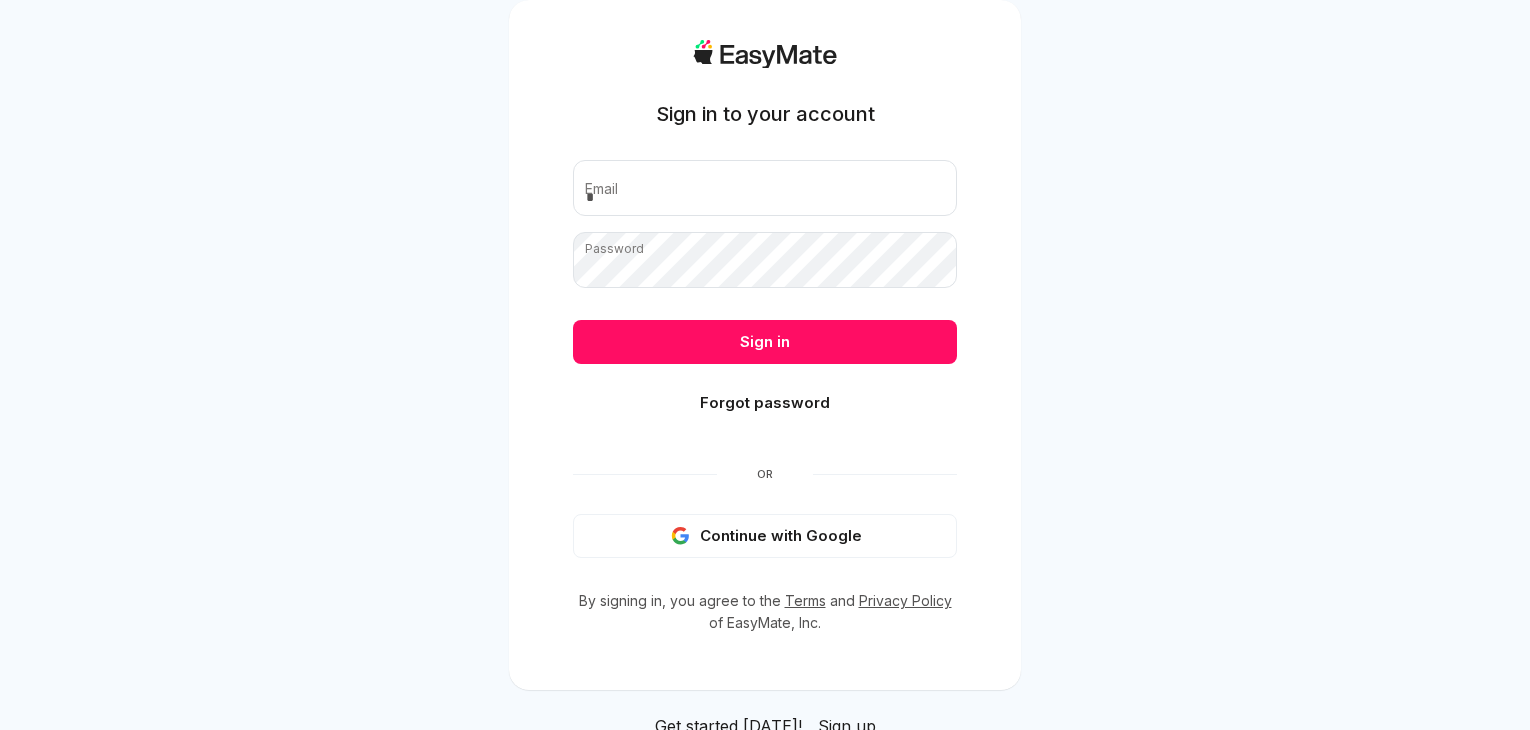scroll, scrollTop: 0, scrollLeft: 0, axis: both 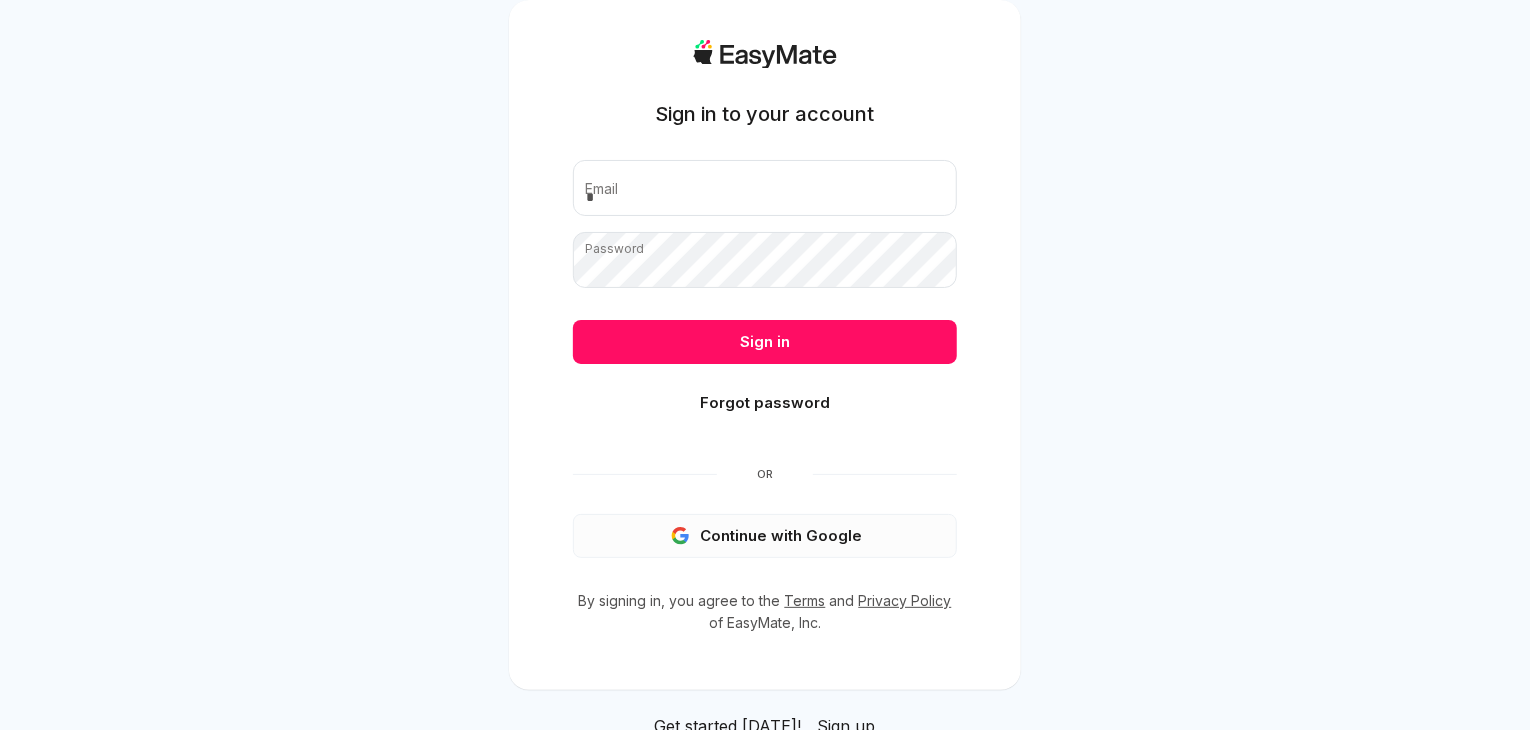 click on "Continue with Google" at bounding box center [765, 536] 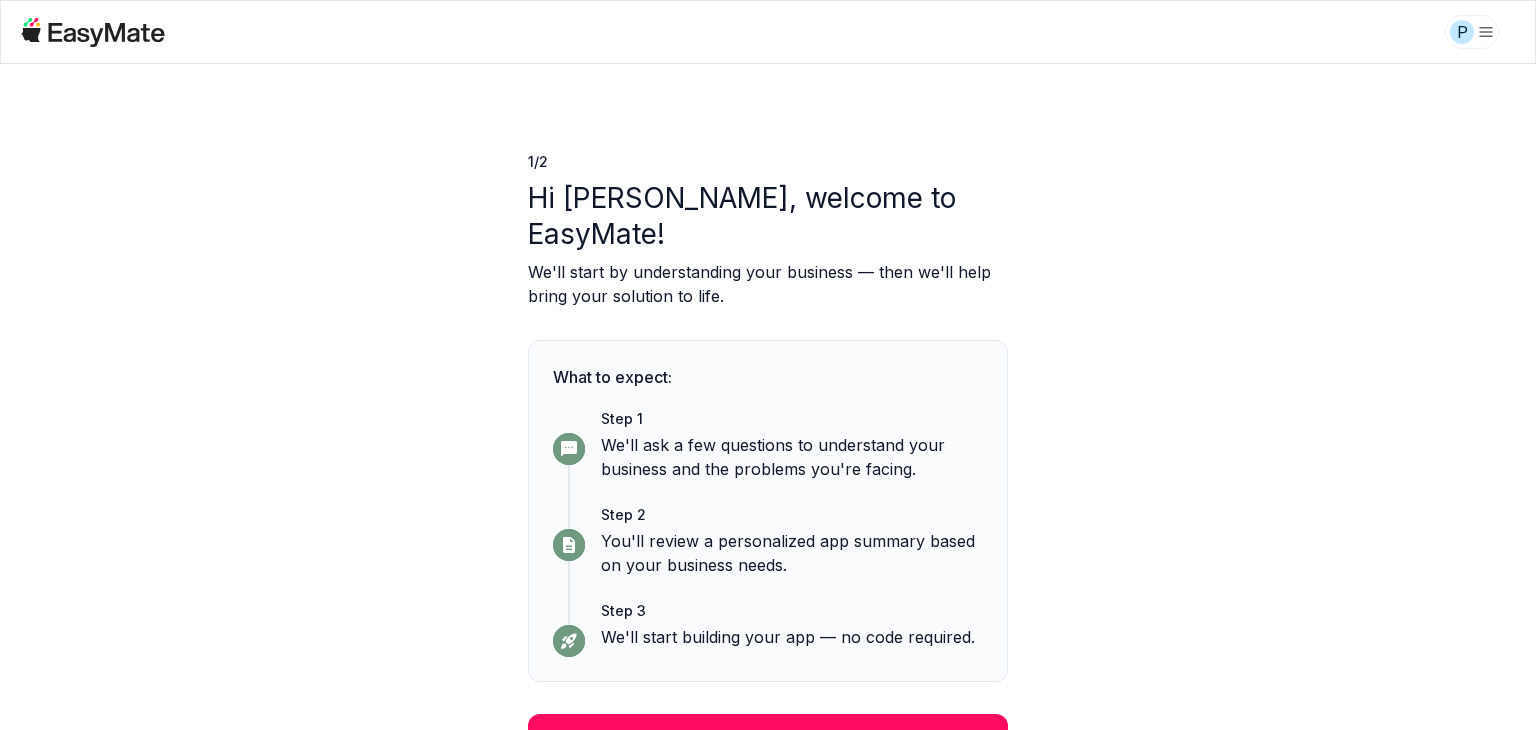 scroll, scrollTop: 0, scrollLeft: 0, axis: both 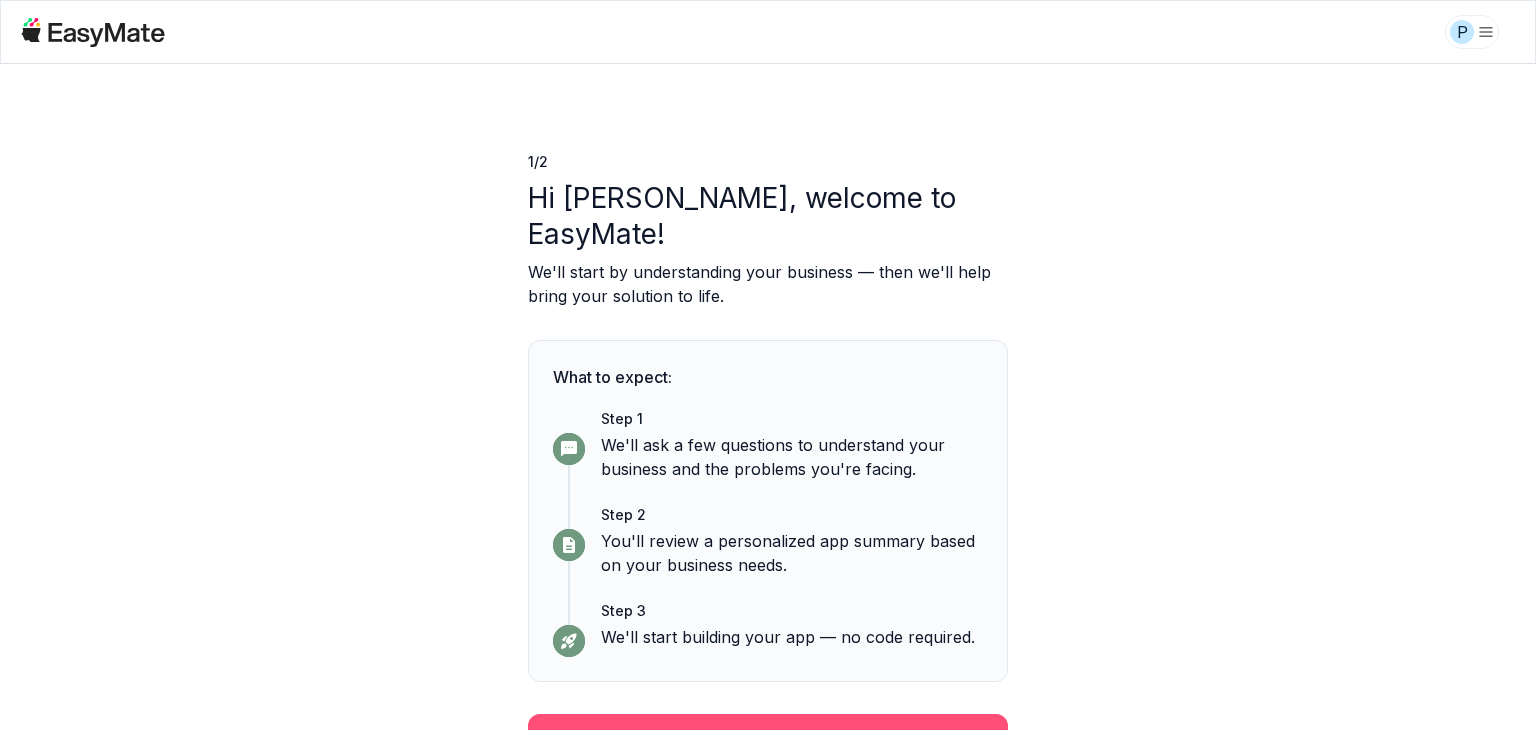 click on "Continue" at bounding box center [768, 740] 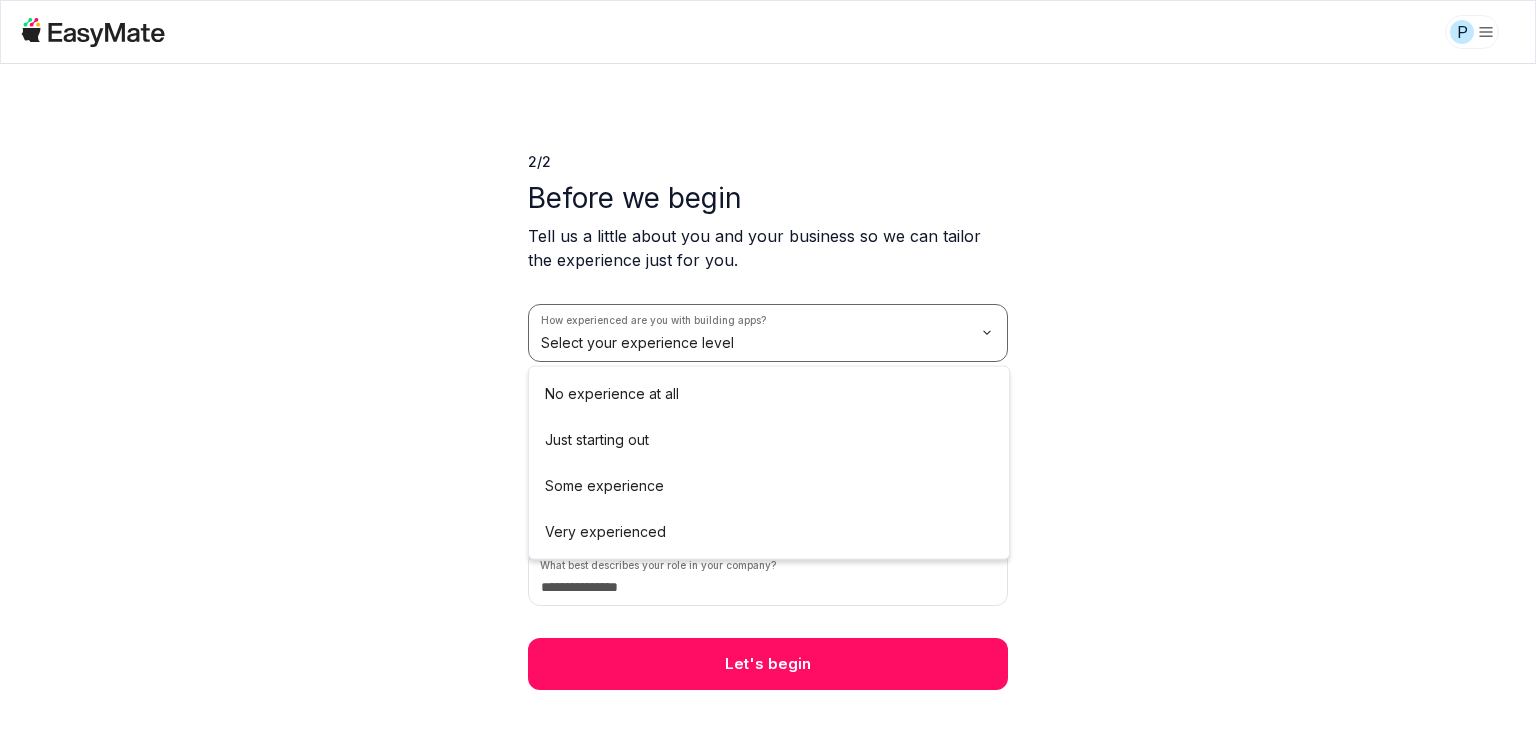 click on "P 2 / 2 Before we begin Tell us a little about you and your business so we can tailor the experience just for you. How experienced are you with building apps? Select your experience level How many employees does your company have? Select company size How did you hear about EasyMate? Select source What best describes your role in your company? Let's begin
No experience at all Just starting out Some experience Very experienced" at bounding box center [768, 365] 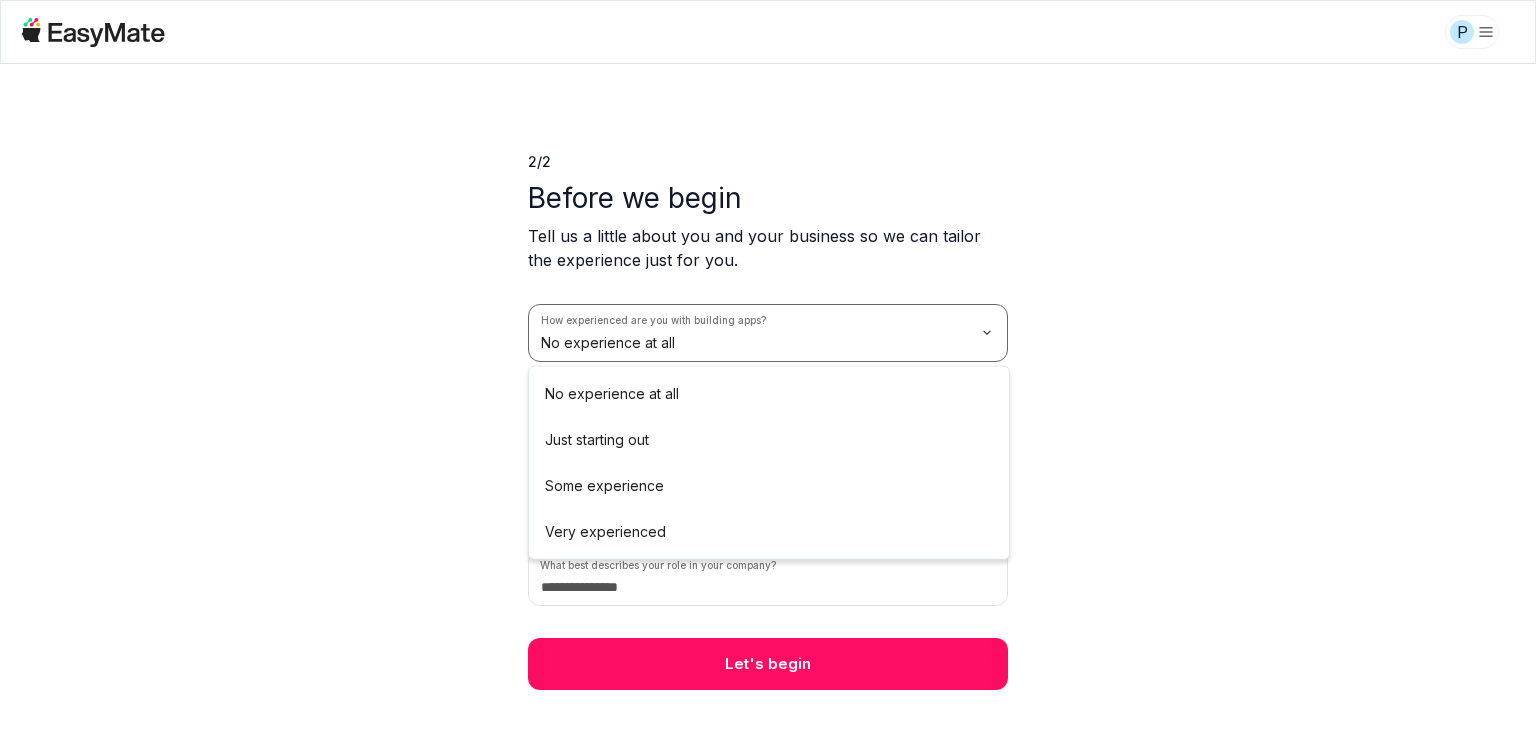 click on "P 2 / 2 Before we begin Tell us a little about you and your business so we can tailor the experience just for you. How experienced are you with building apps? No experience at all How many employees does your company have? Select company size How did you hear about EasyMate? Select source What best describes your role in your company? Let's begin
No experience at all Just starting out Some experience Very experienced" at bounding box center [768, 365] 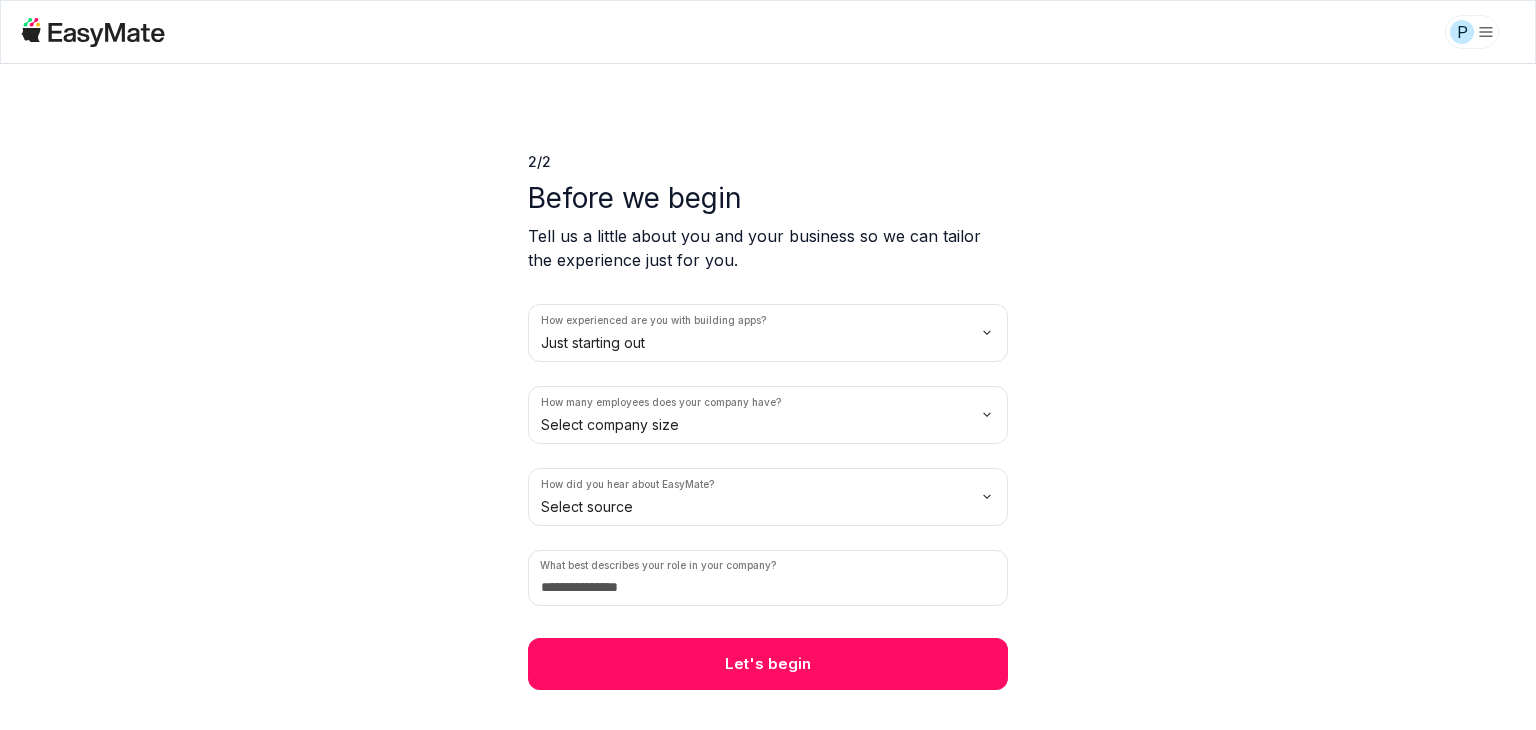 click on "P 2 / 2 Before we begin Tell us a little about you and your business so we can tailor the experience just for you. How experienced are you with building apps? Just starting out How many employees does your company have? Select company size How did you hear about EasyMate? Select source What best describes your role in your company? Let's begin" at bounding box center (768, 365) 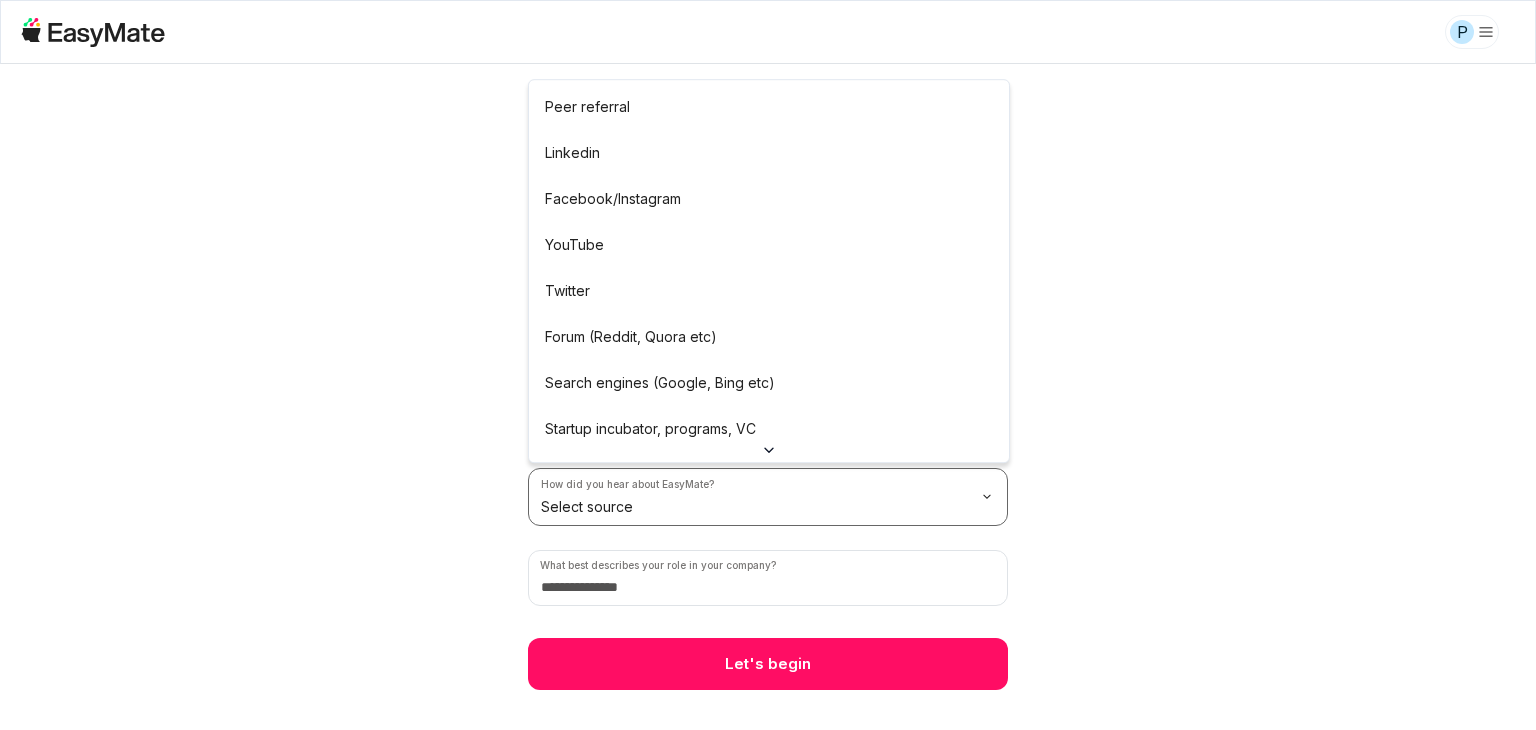 click on "P 2 / 2 Before we begin Tell us a little about you and your business so we can tailor the experience just for you. How experienced are you with building apps? Just starting out How many employees does your company have? Solo How did you hear about EasyMate? Select source What best describes your role in your company? Let's begin
Peer referral Linkedin Facebook/Instagram YouTube Twitter Forum (Reddit, Quora etc) Search engines (Google, Bing etc) Startup incubator, programs, VC Podcast Press or news outlet Other" at bounding box center [768, 365] 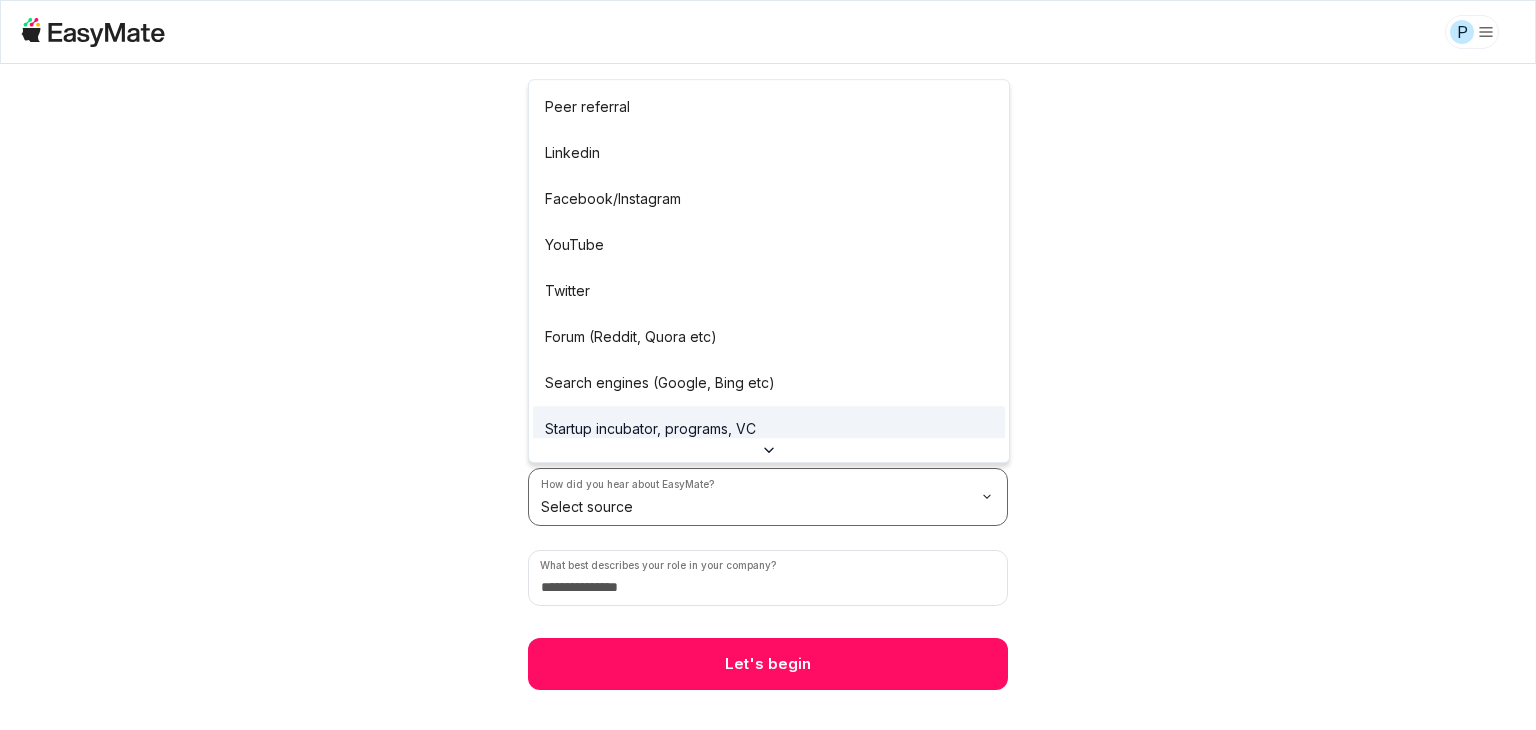 scroll, scrollTop: 84, scrollLeft: 0, axis: vertical 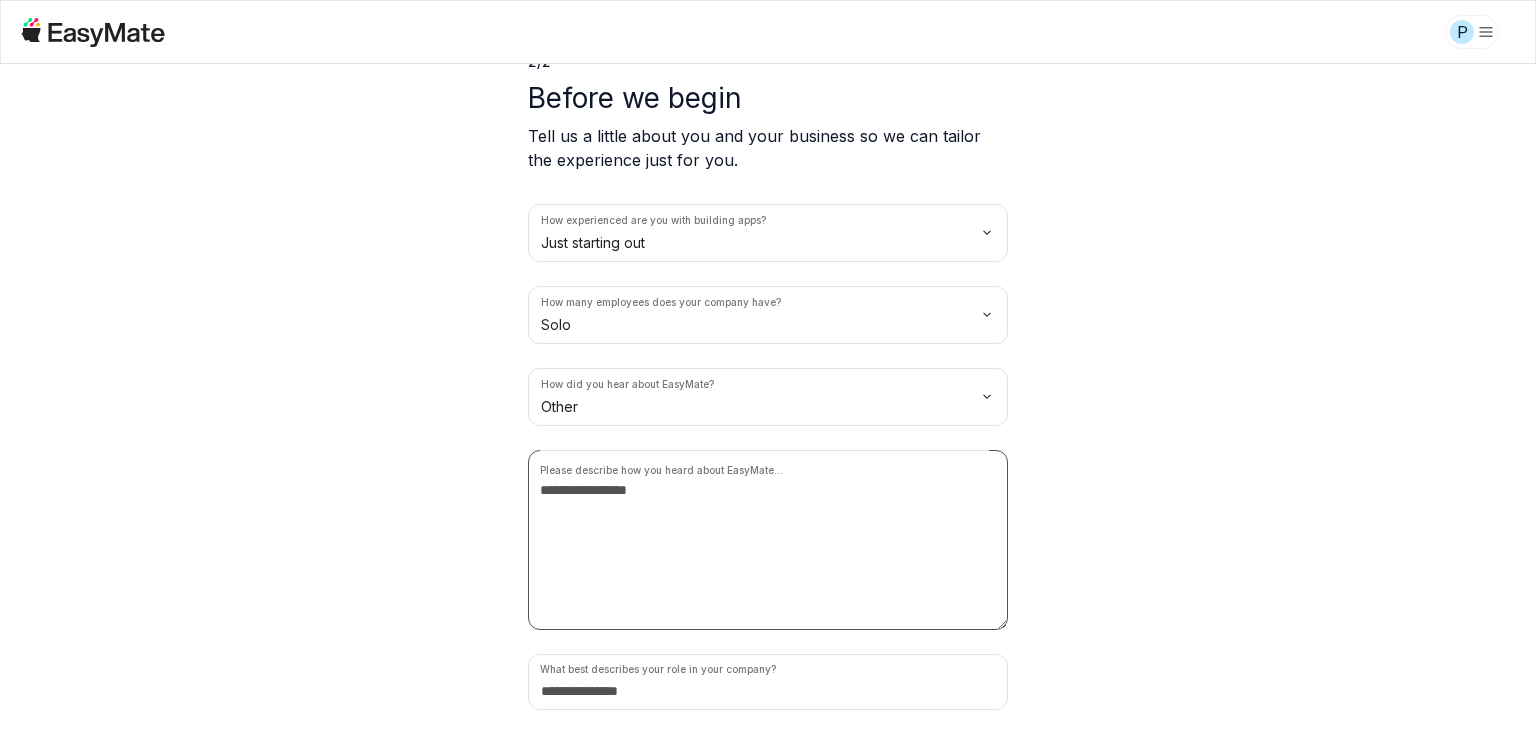 click at bounding box center (768, 540) 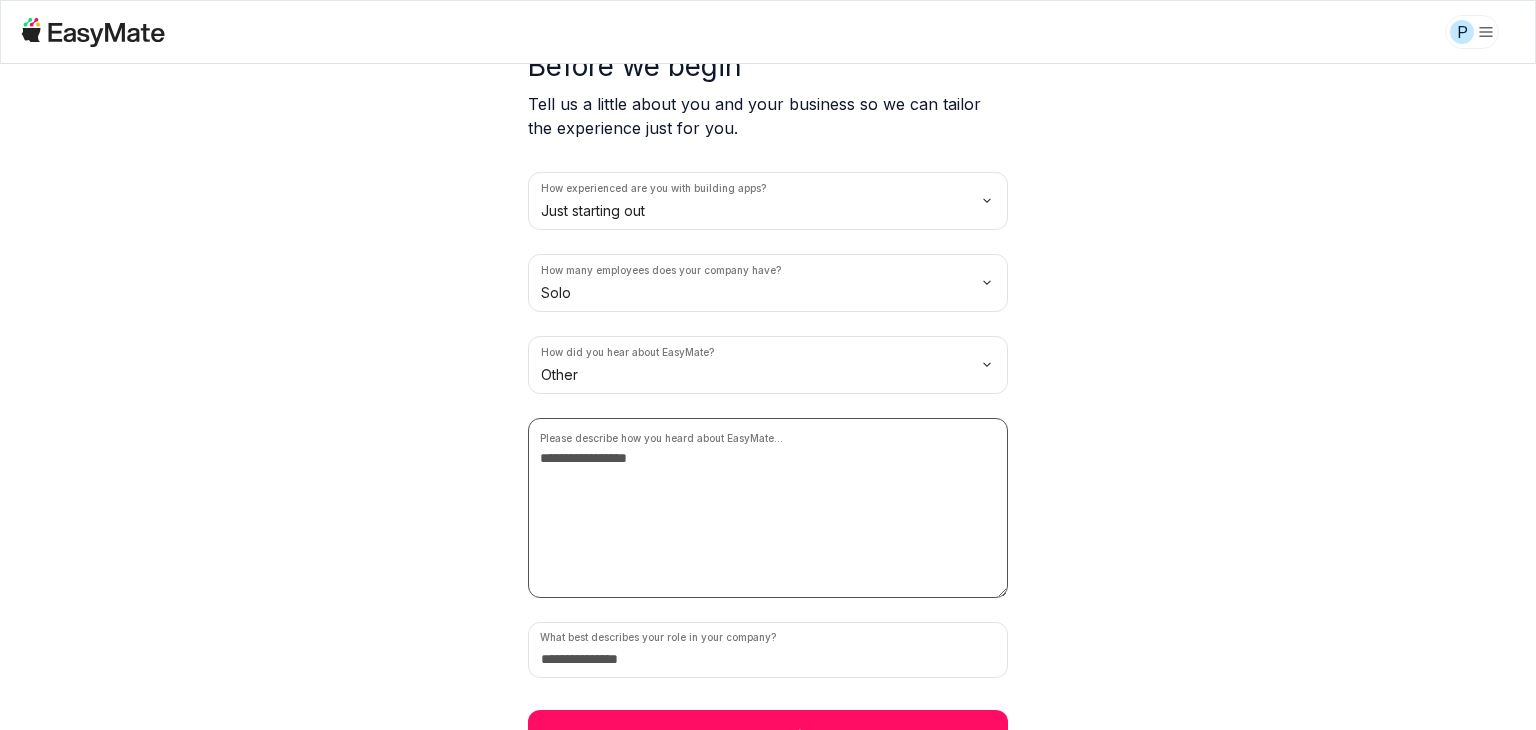 scroll, scrollTop: 163, scrollLeft: 0, axis: vertical 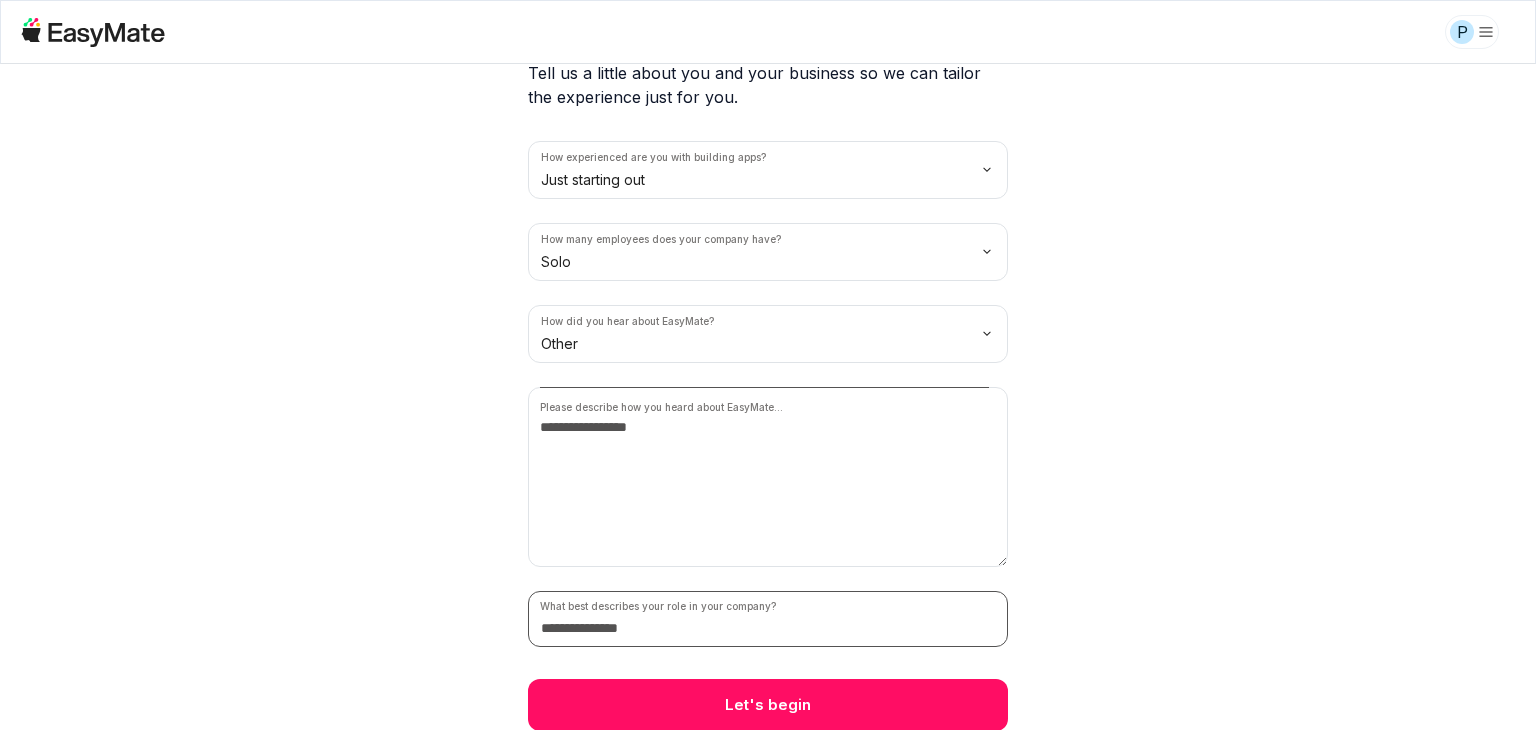 click at bounding box center (768, 619) 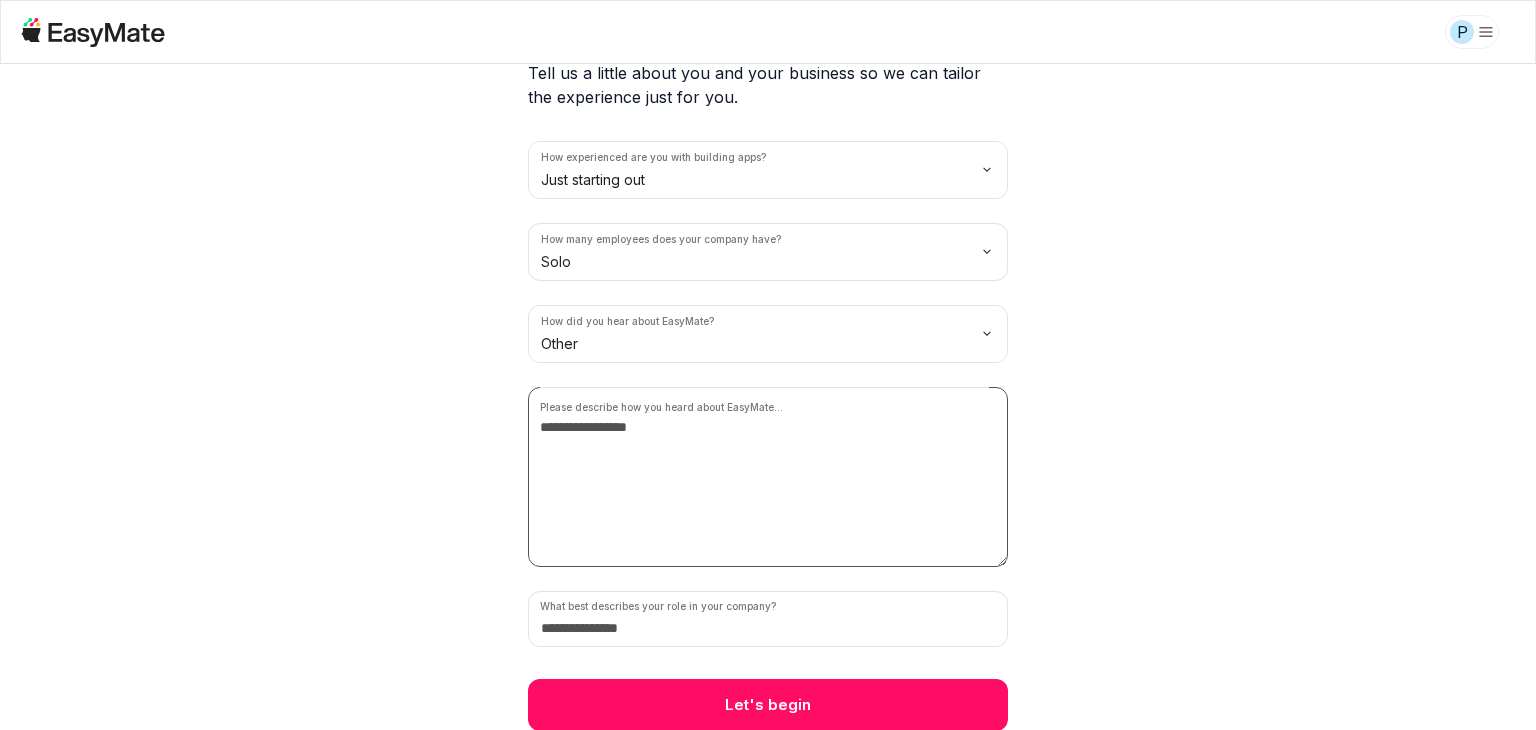 click at bounding box center (768, 477) 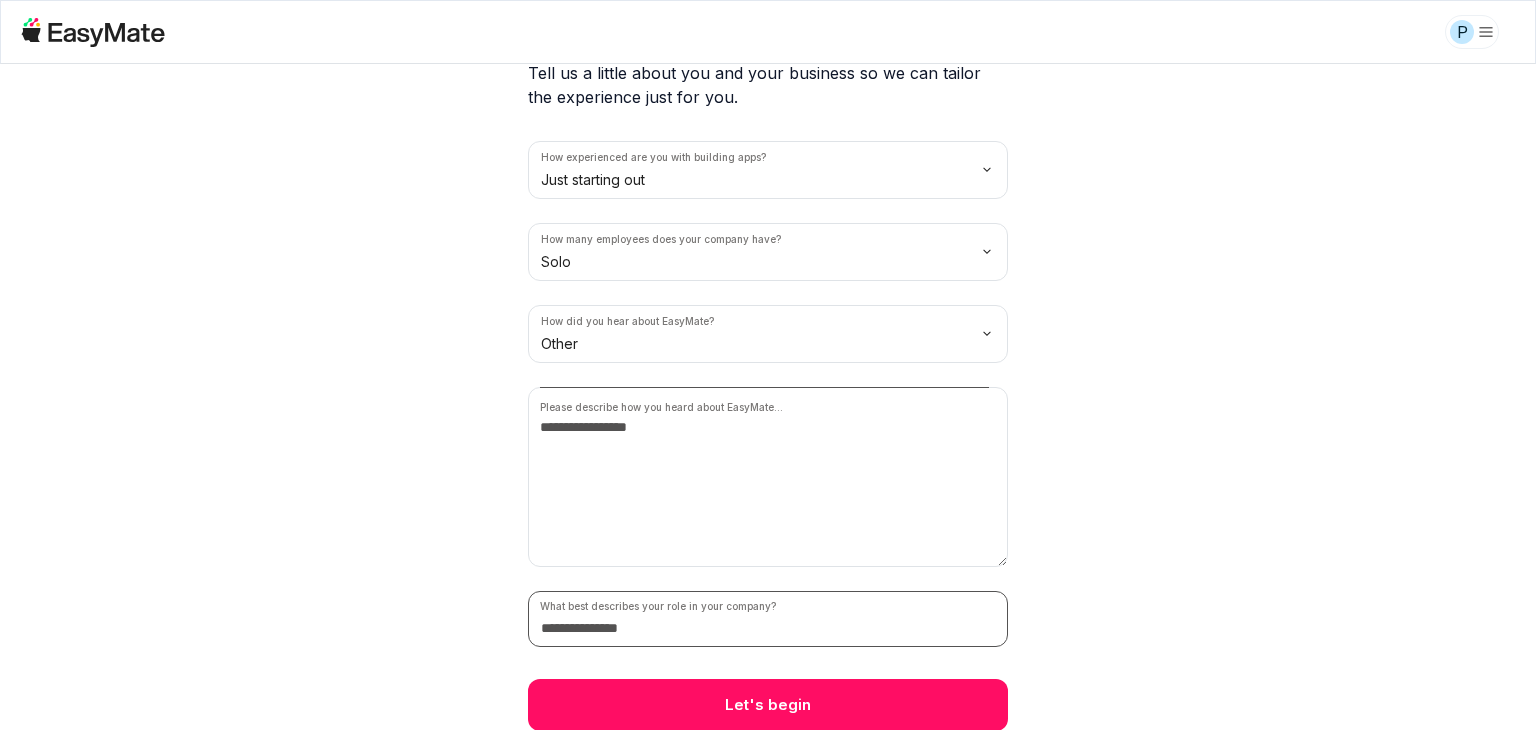 click at bounding box center [768, 619] 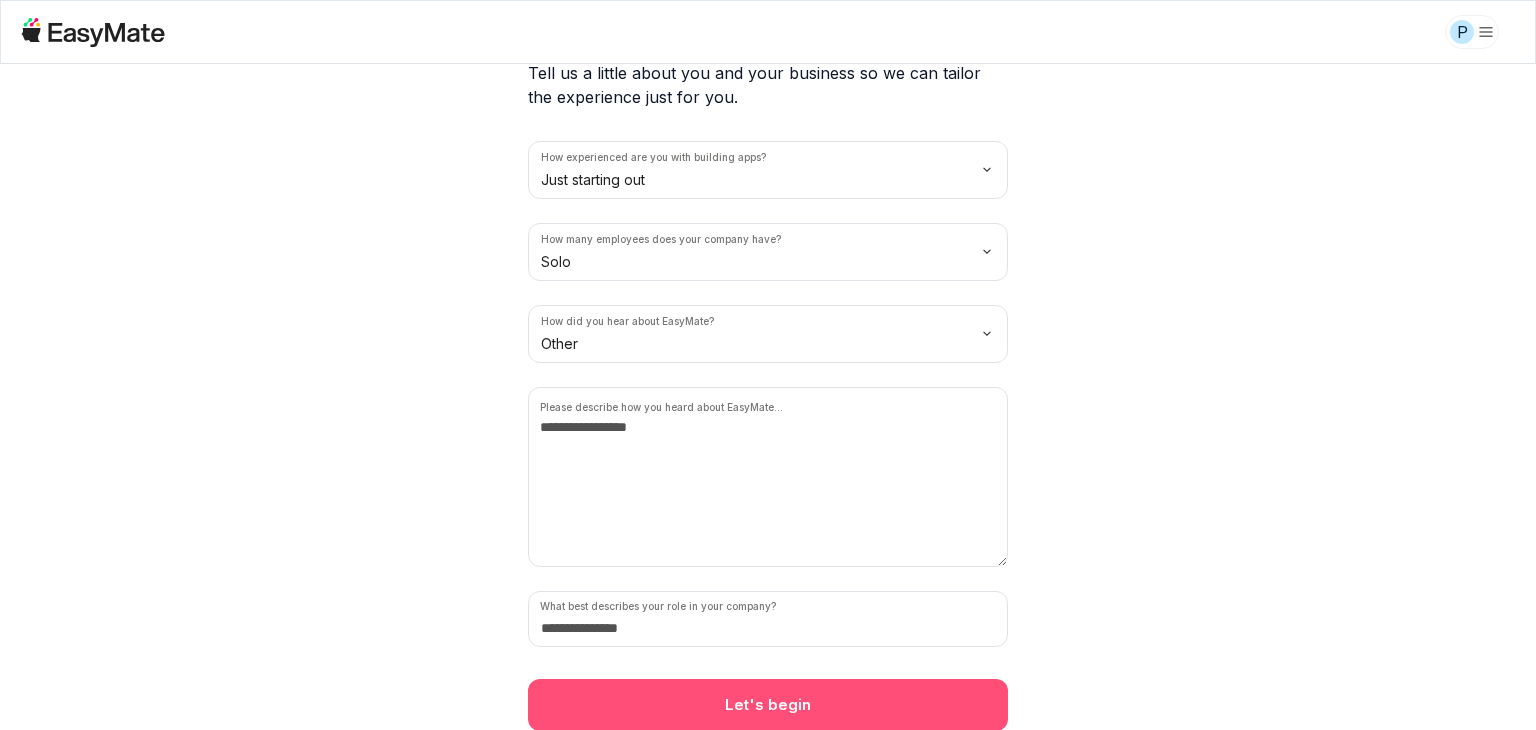 click on "Let's begin" at bounding box center (768, 705) 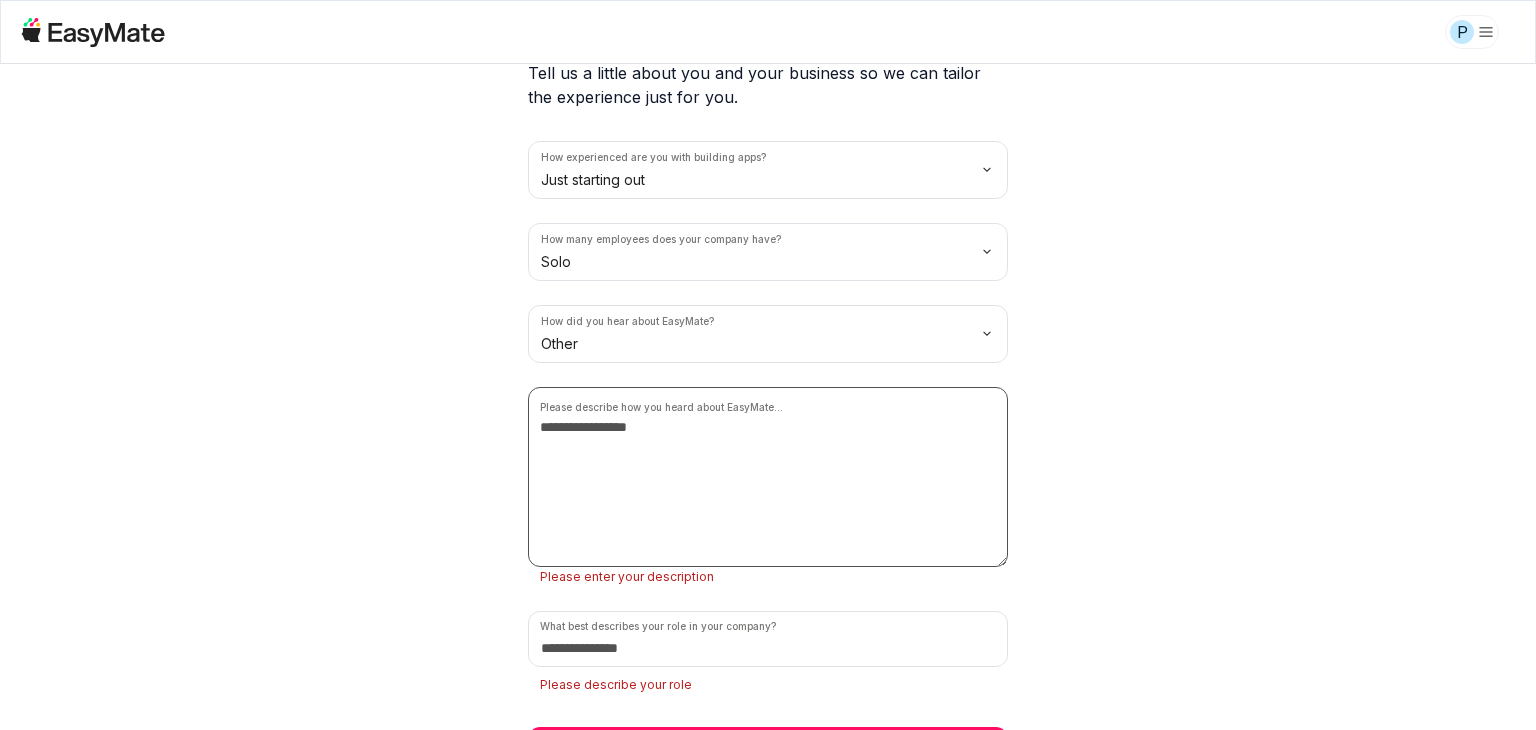 click at bounding box center [768, 477] 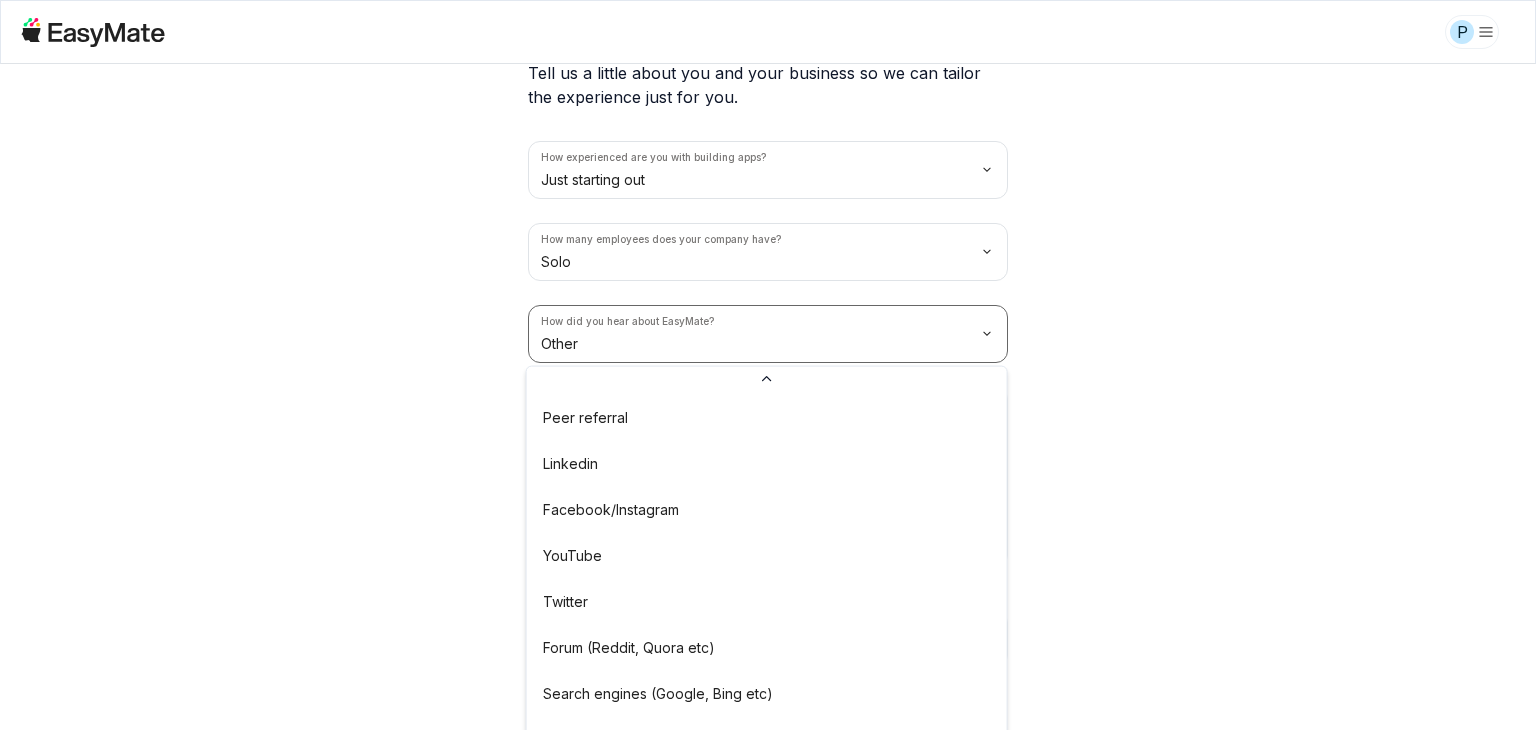 click on "P 2 / 2 Before we begin Tell us a little about you and your business so we can tailor the experience just for you. How experienced are you with building apps? Just starting out How many employees does your company have? Solo How did you hear about EasyMate? Other Please describe how you heard about EasyMate... Please enter your description What best describes your role in your company? Please describe your role Let's begin
Peer referral Linkedin Facebook/Instagram YouTube Twitter Forum (Reddit, Quora etc) Search engines (Google, Bing etc) Startup incubator, programs, VC Podcast Press or news outlet Other" at bounding box center (768, 365) 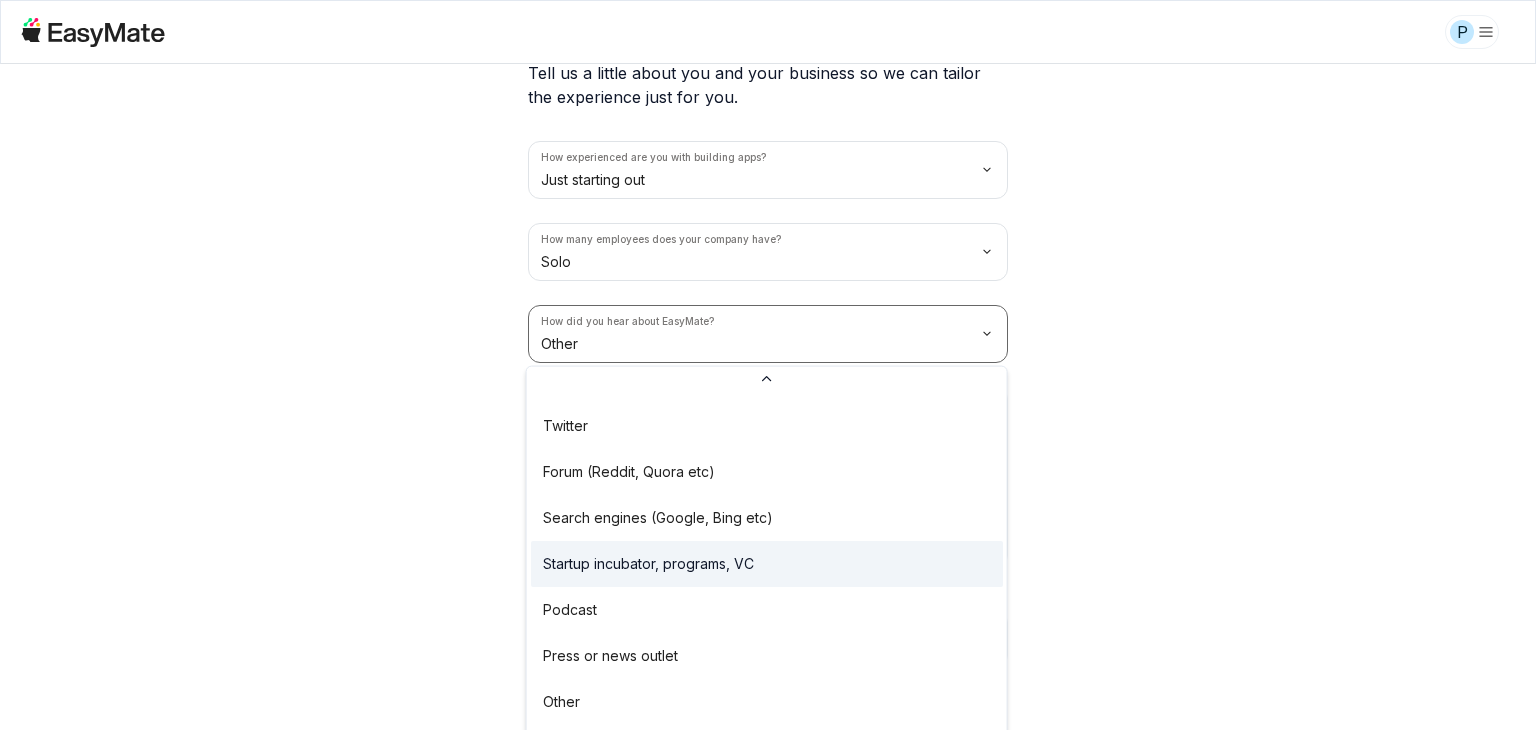 scroll, scrollTop: 156, scrollLeft: 0, axis: vertical 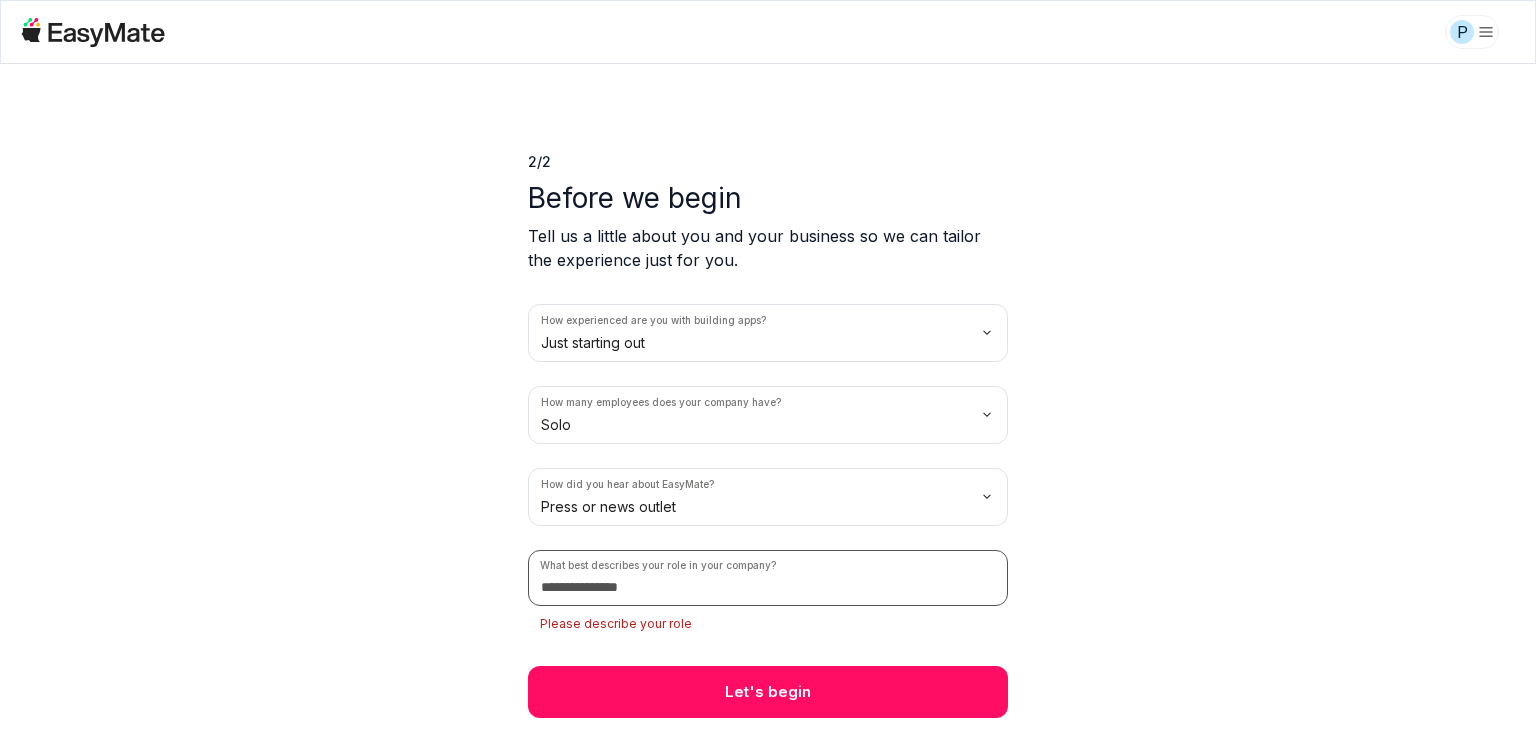 click at bounding box center [768, 578] 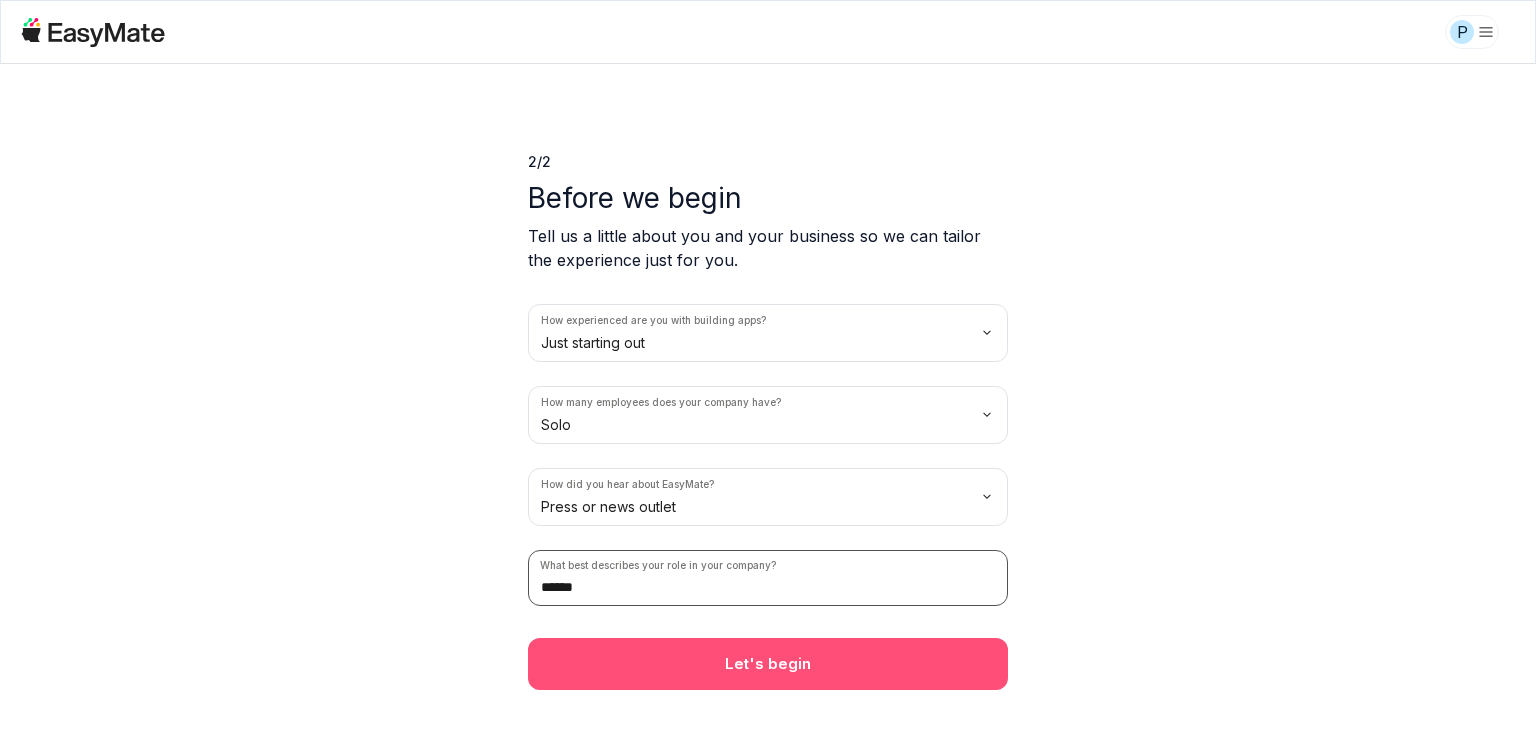 type on "******" 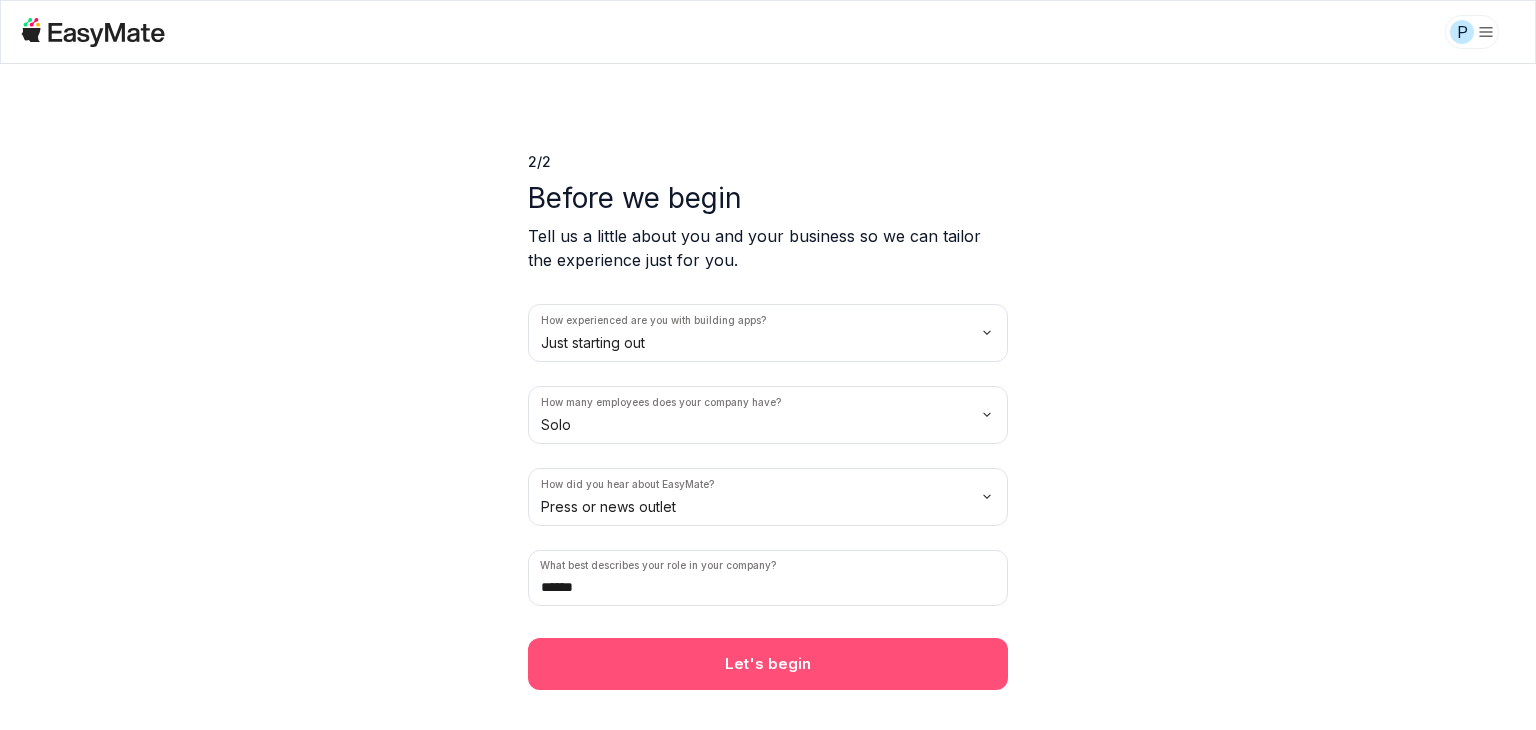 click on "Let's begin" at bounding box center [768, 664] 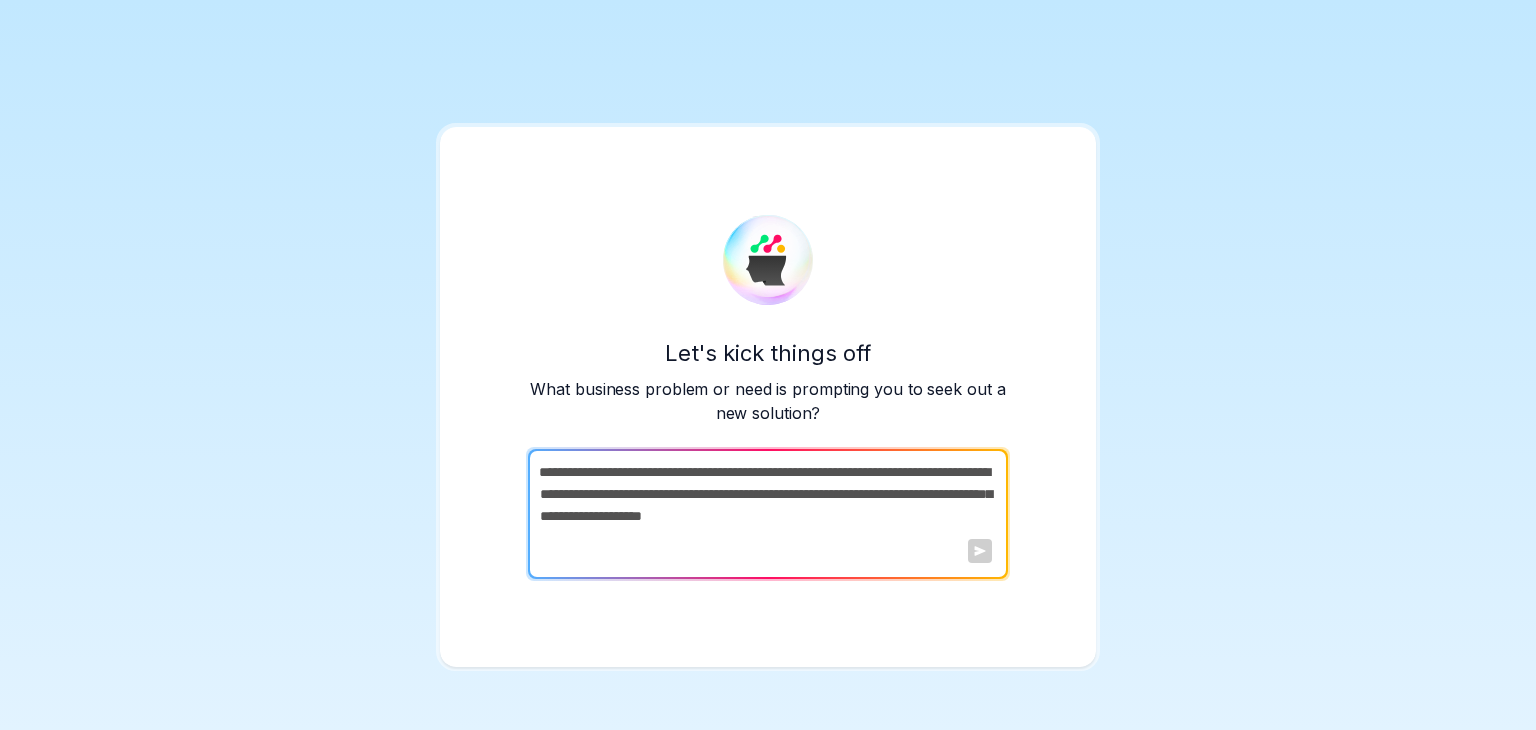 click at bounding box center [766, 514] 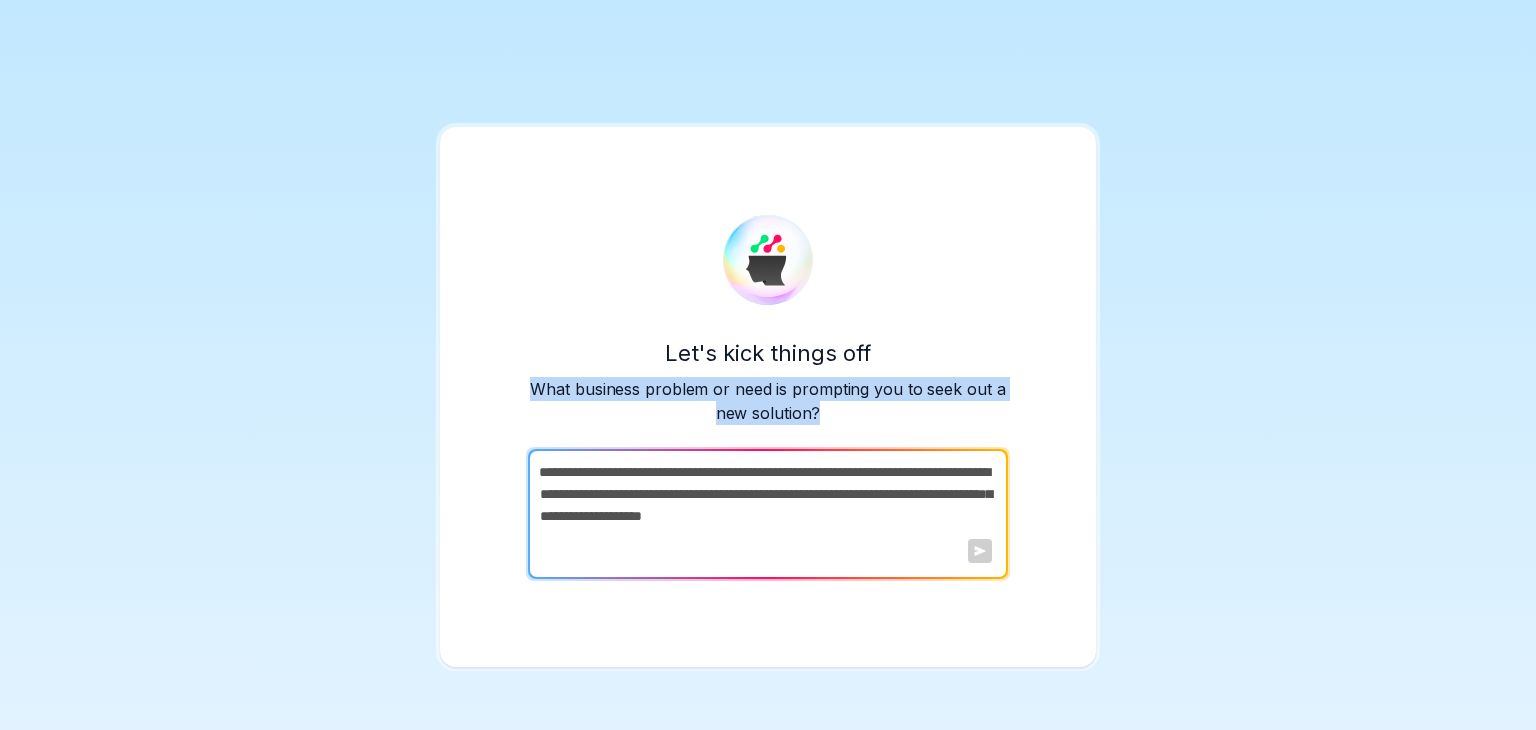 drag, startPoint x: 820, startPoint y: 404, endPoint x: 523, endPoint y: 389, distance: 297.37854 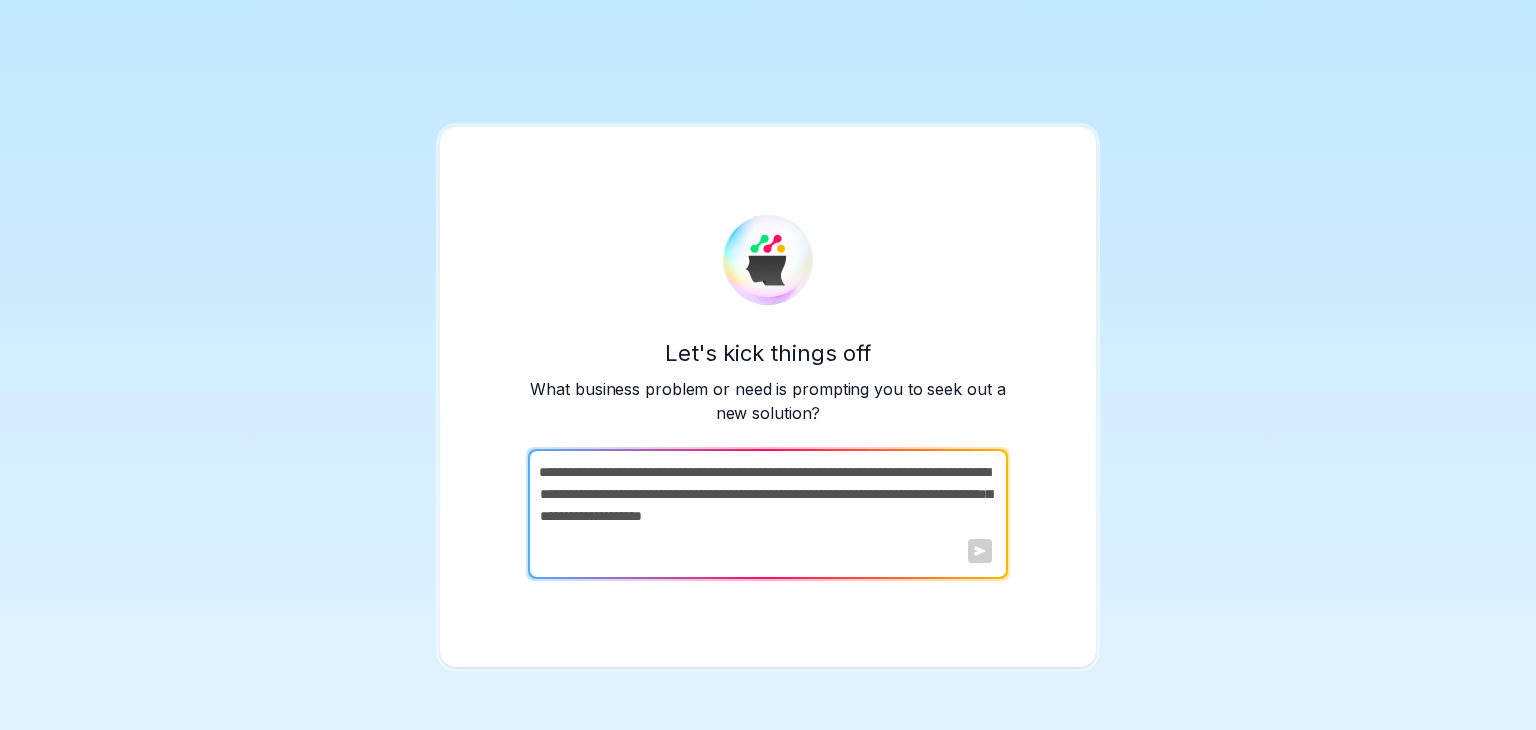 click at bounding box center (766, 514) 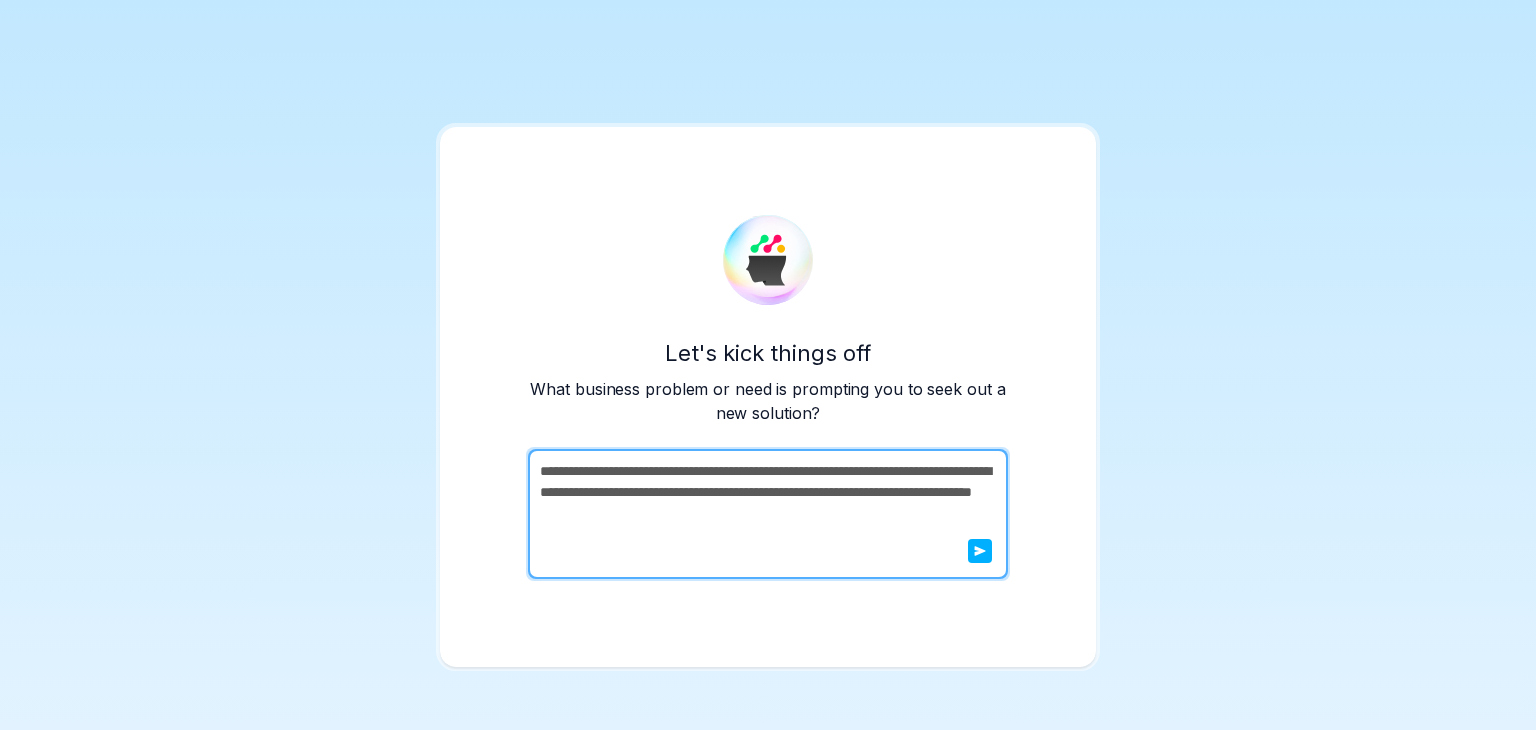 click on "**********" at bounding box center (766, 514) 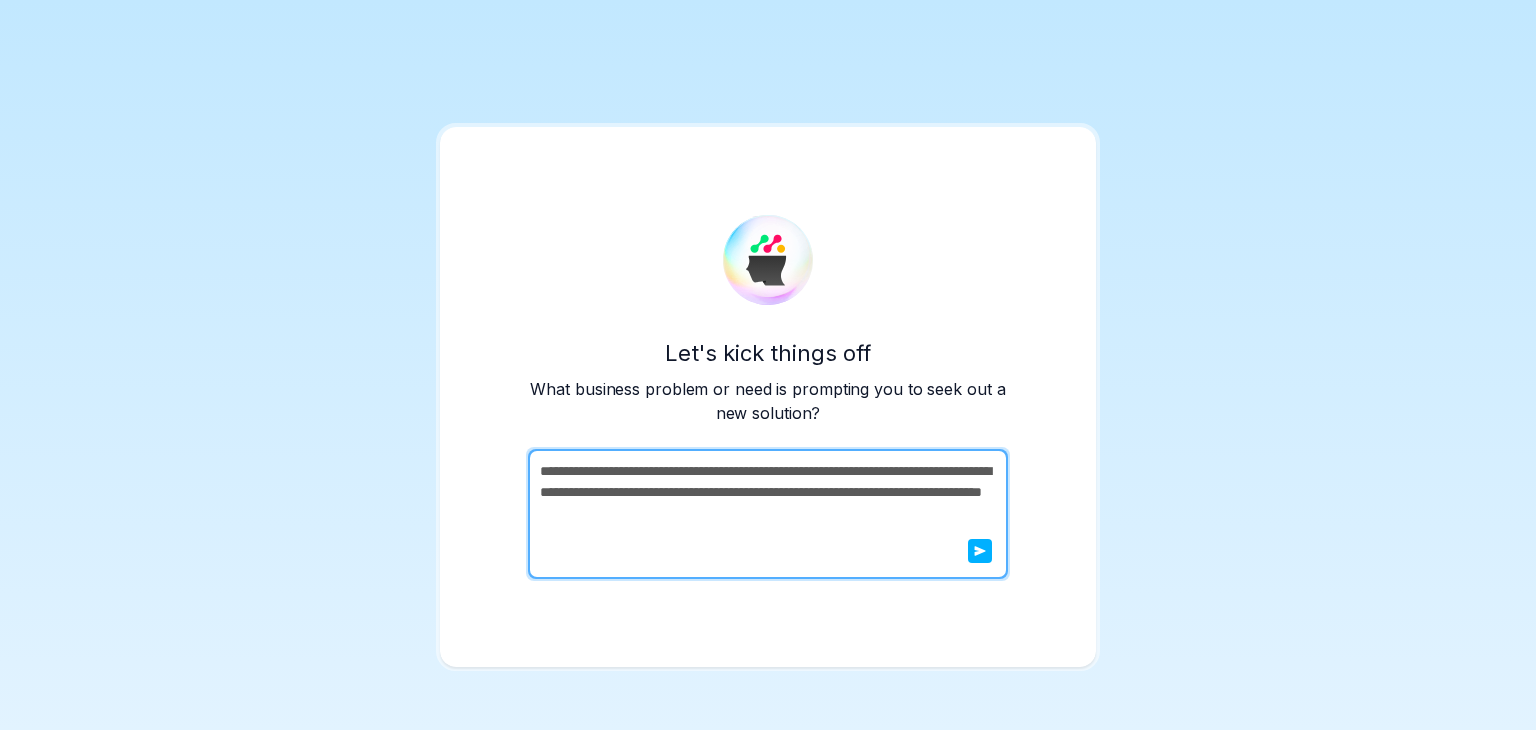 type on "**********" 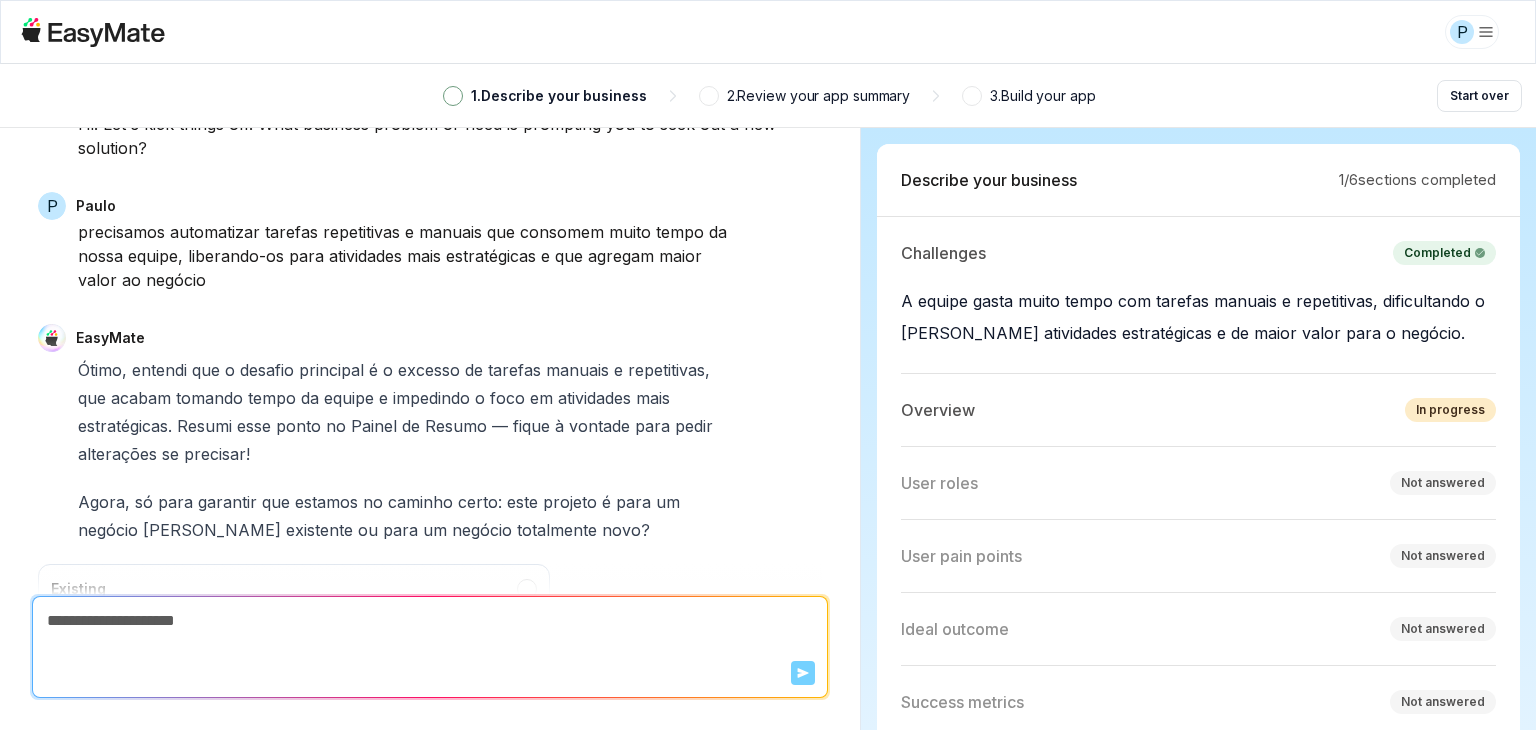scroll, scrollTop: 223, scrollLeft: 0, axis: vertical 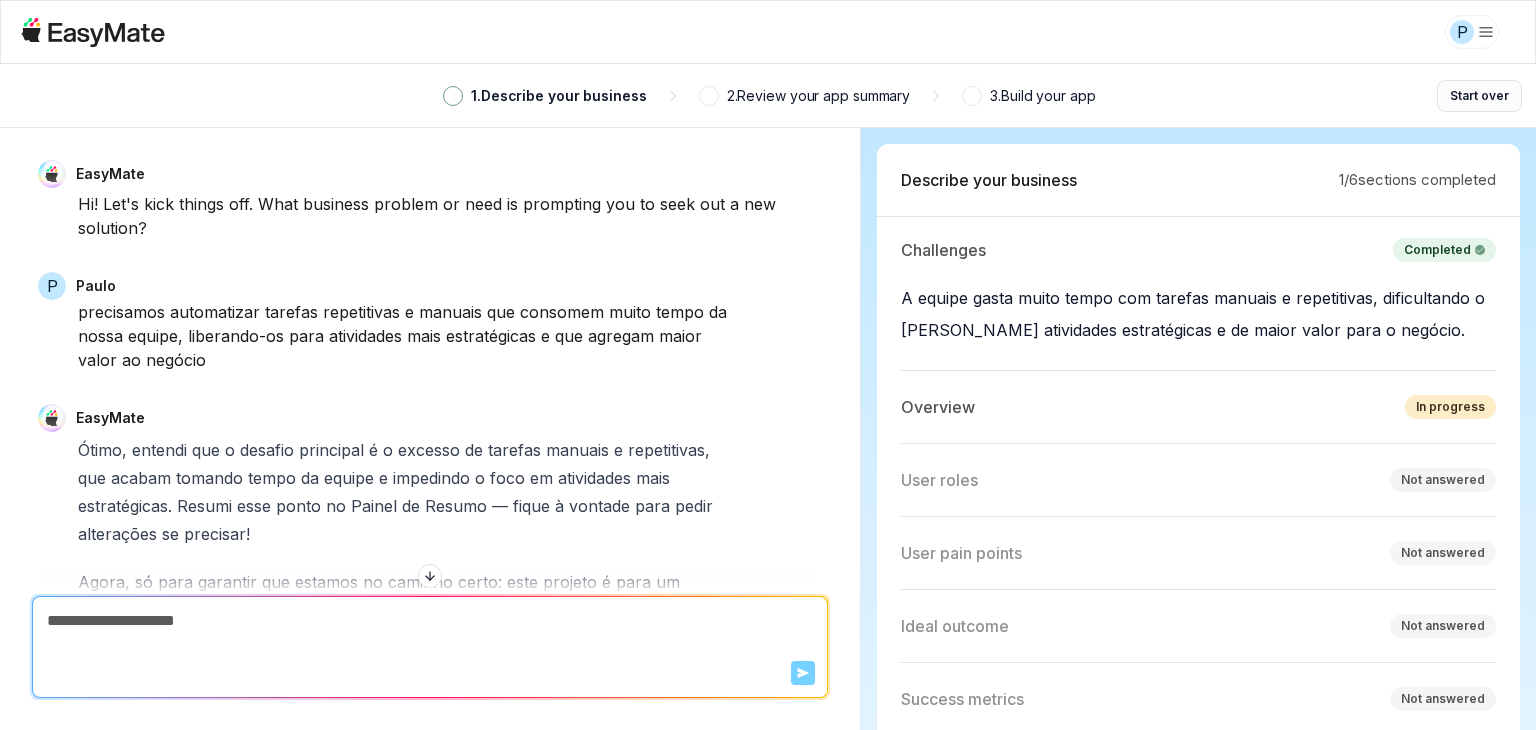 click on "Start over" at bounding box center (1479, 96) 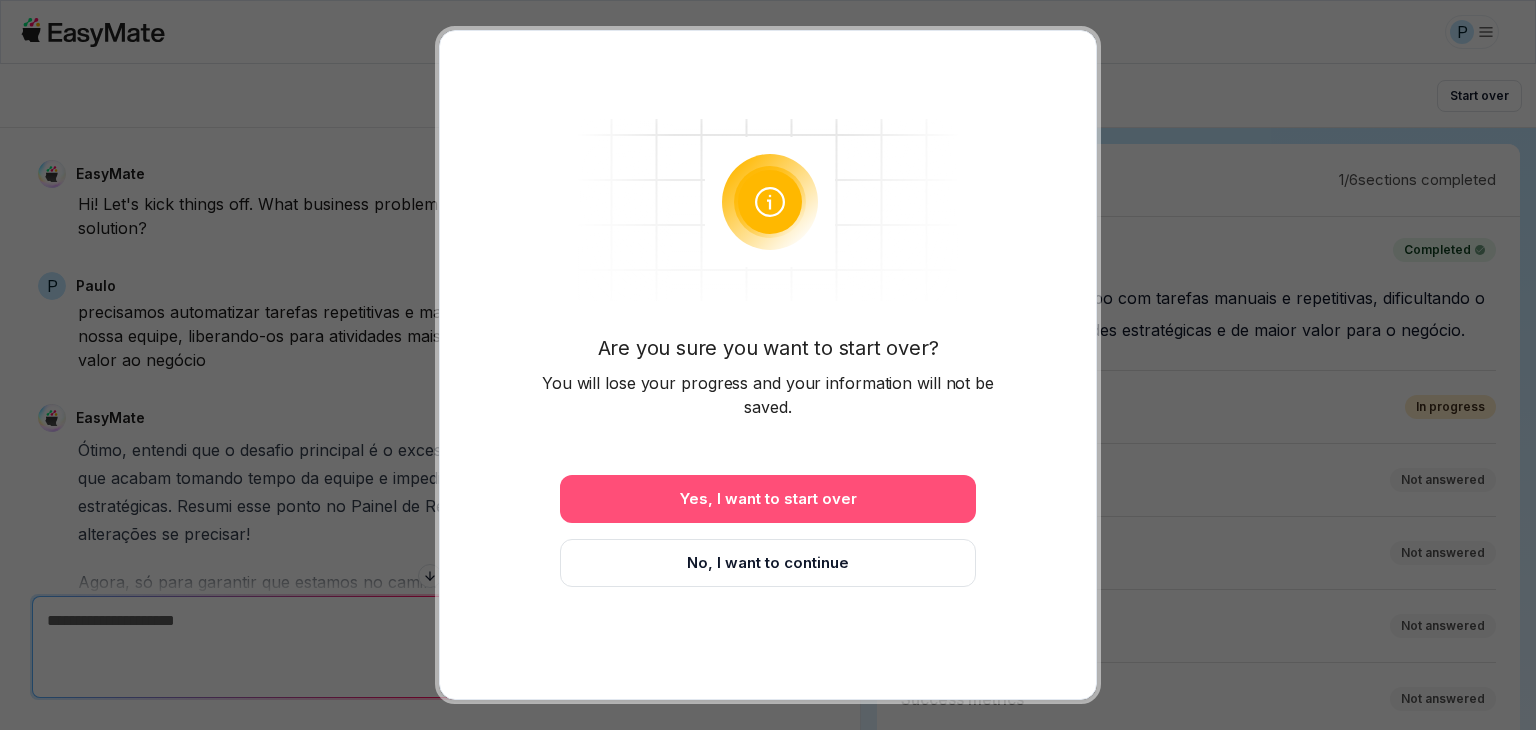 click on "Yes, I want to start over" at bounding box center (768, 499) 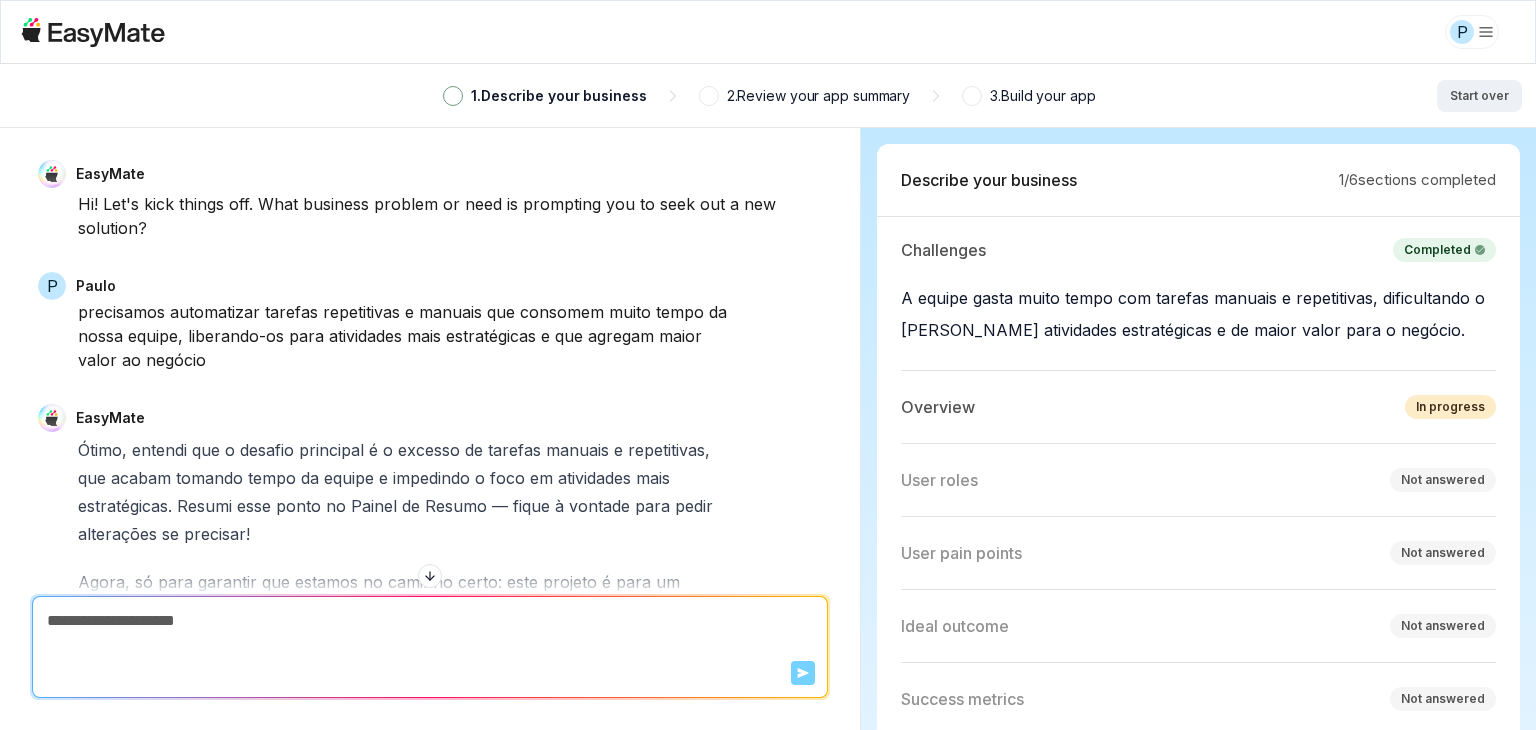 type on "*" 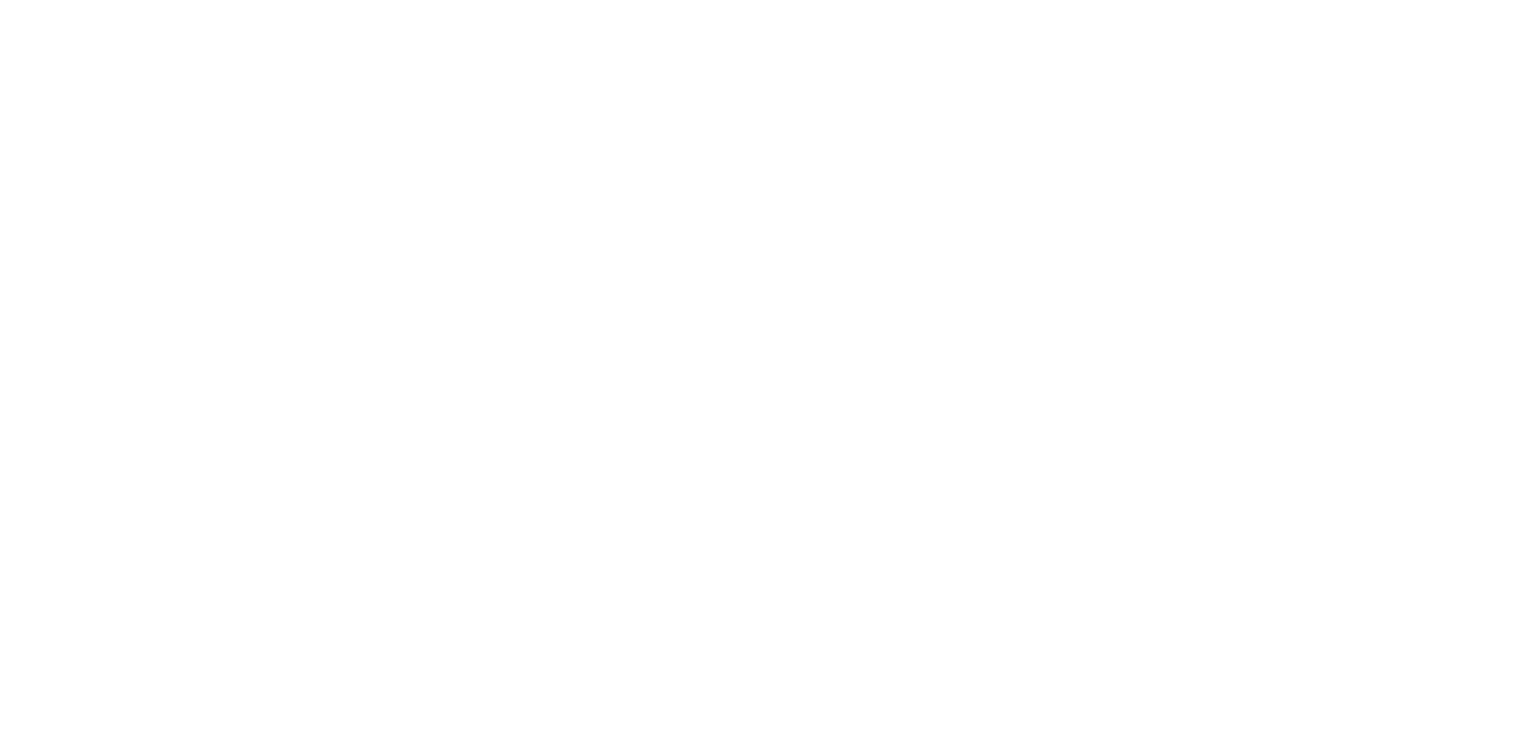 scroll, scrollTop: 0, scrollLeft: 0, axis: both 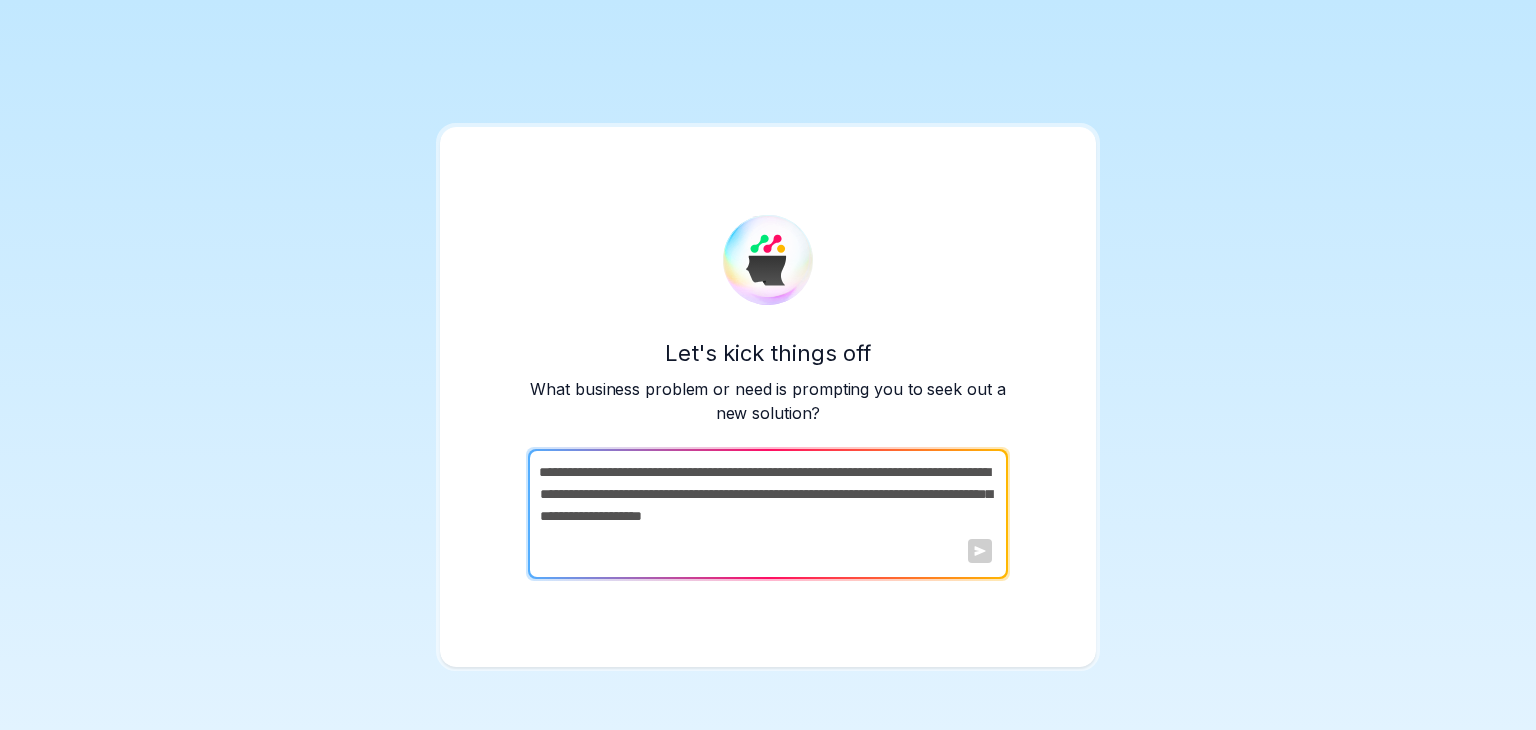 click at bounding box center (766, 514) 